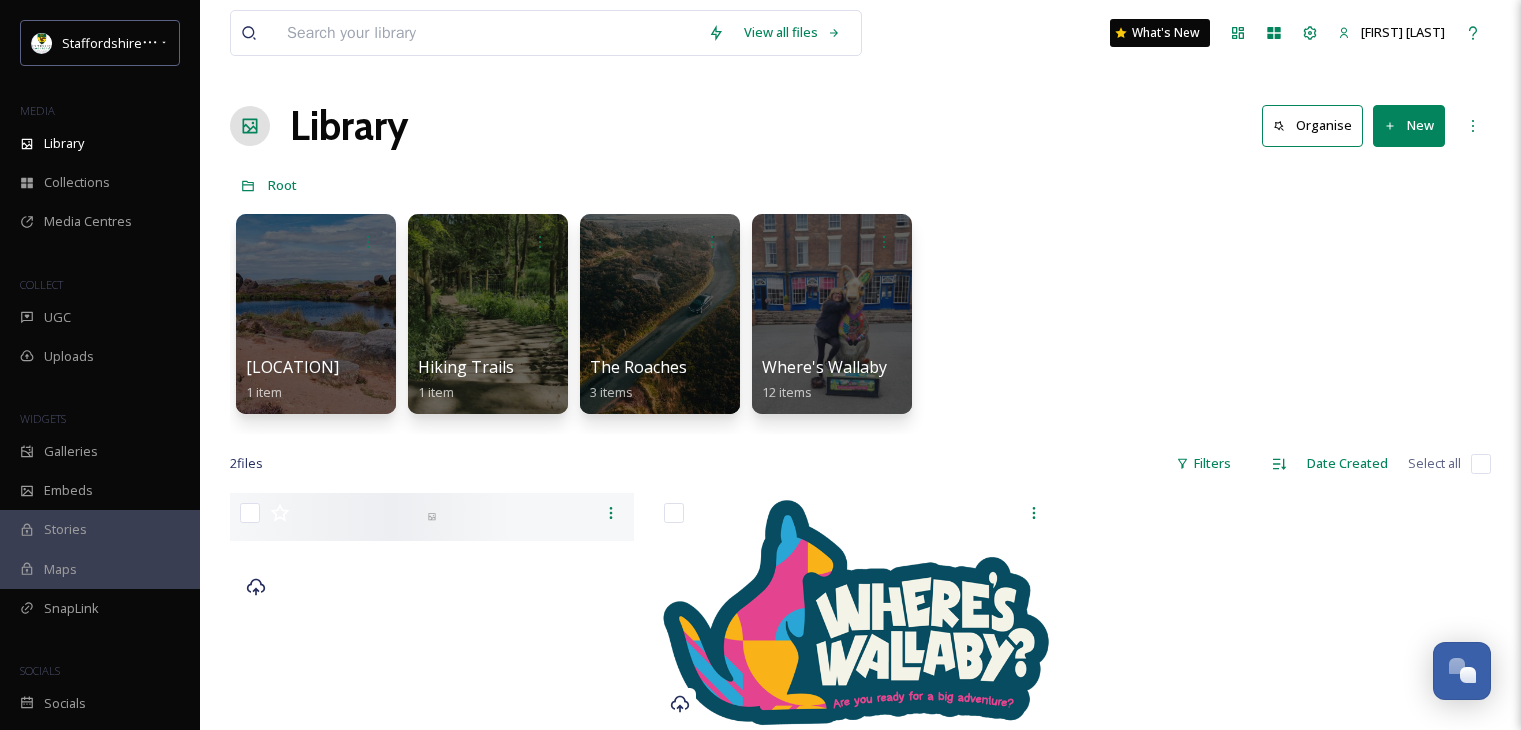 scroll, scrollTop: 0, scrollLeft: 0, axis: both 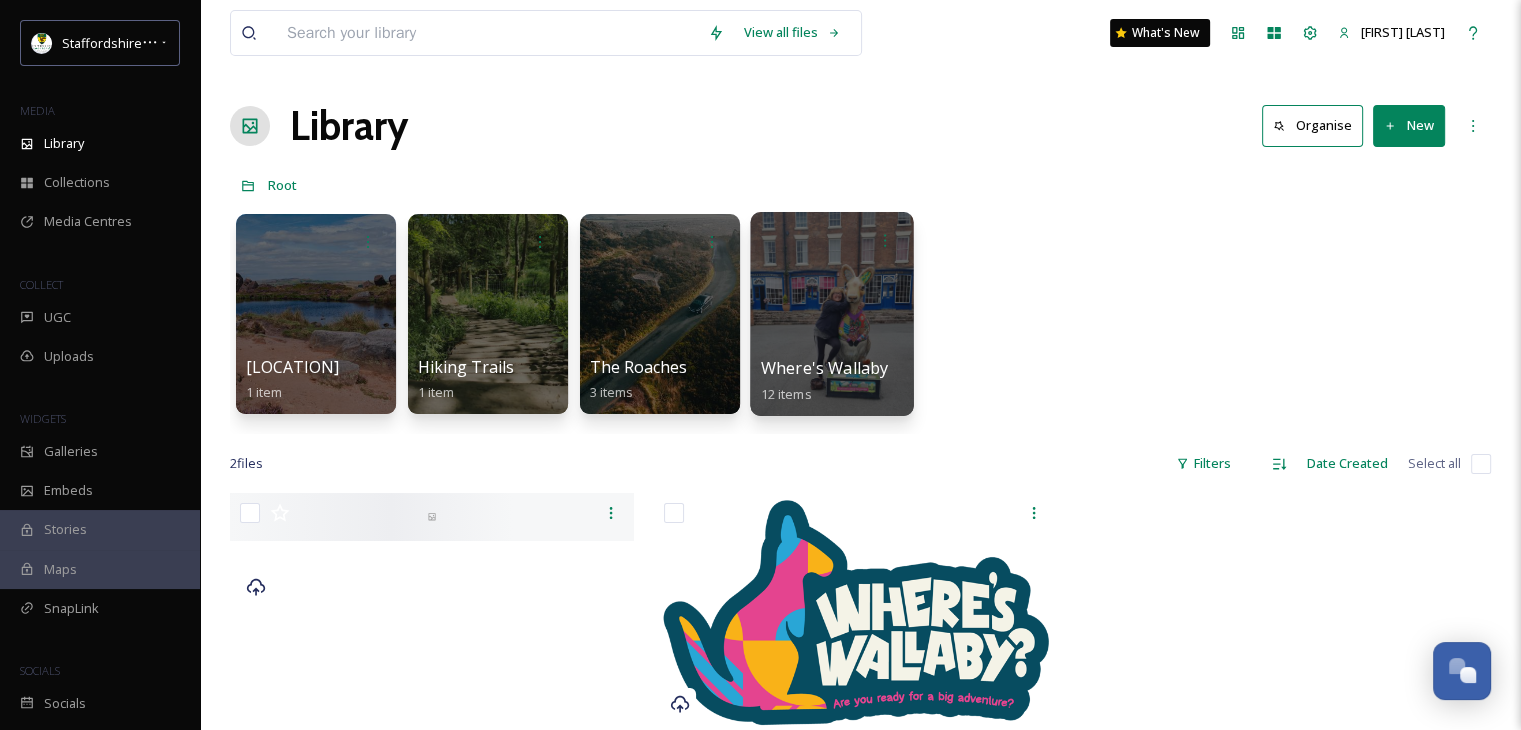 click at bounding box center [831, 314] 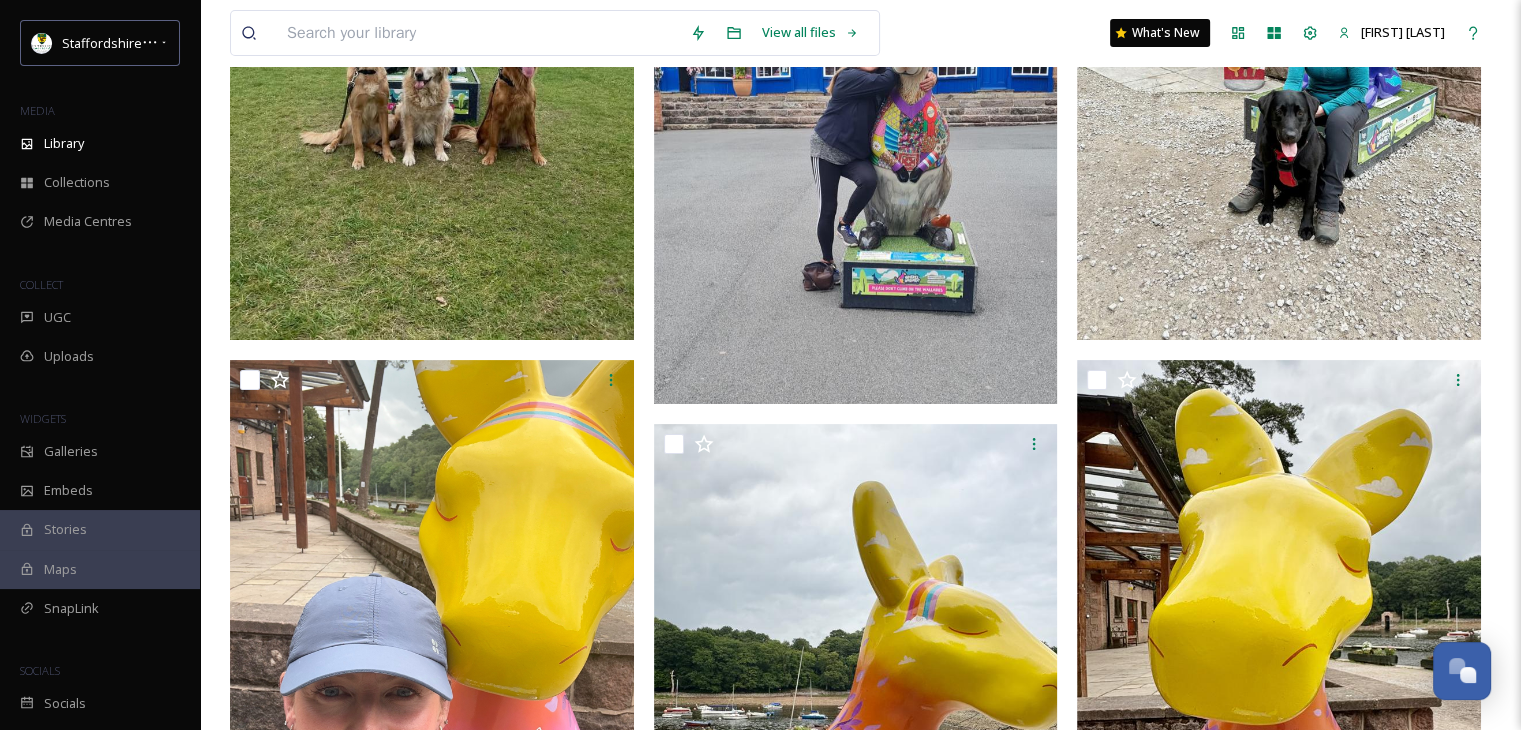scroll, scrollTop: 0, scrollLeft: 0, axis: both 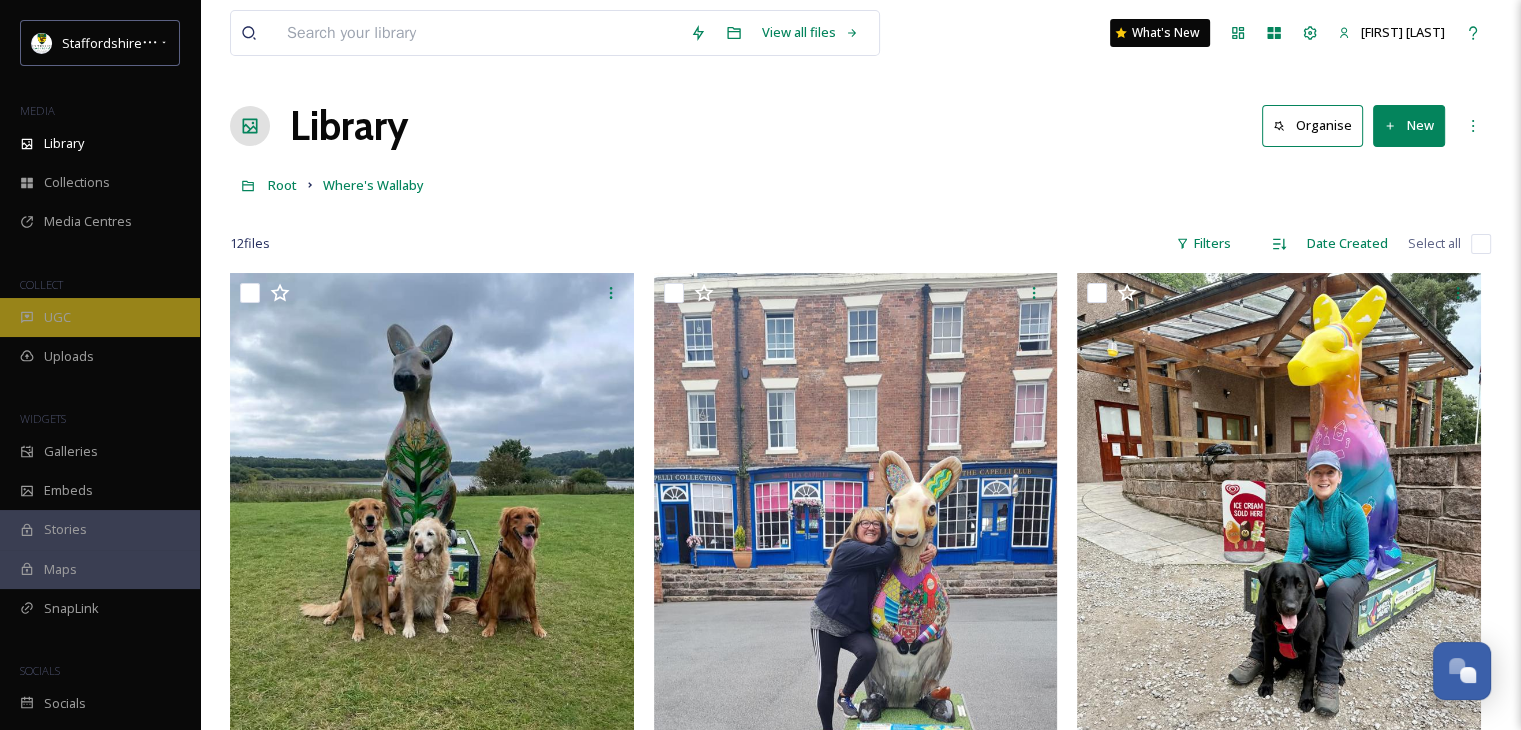 click on "UGC" at bounding box center (100, 317) 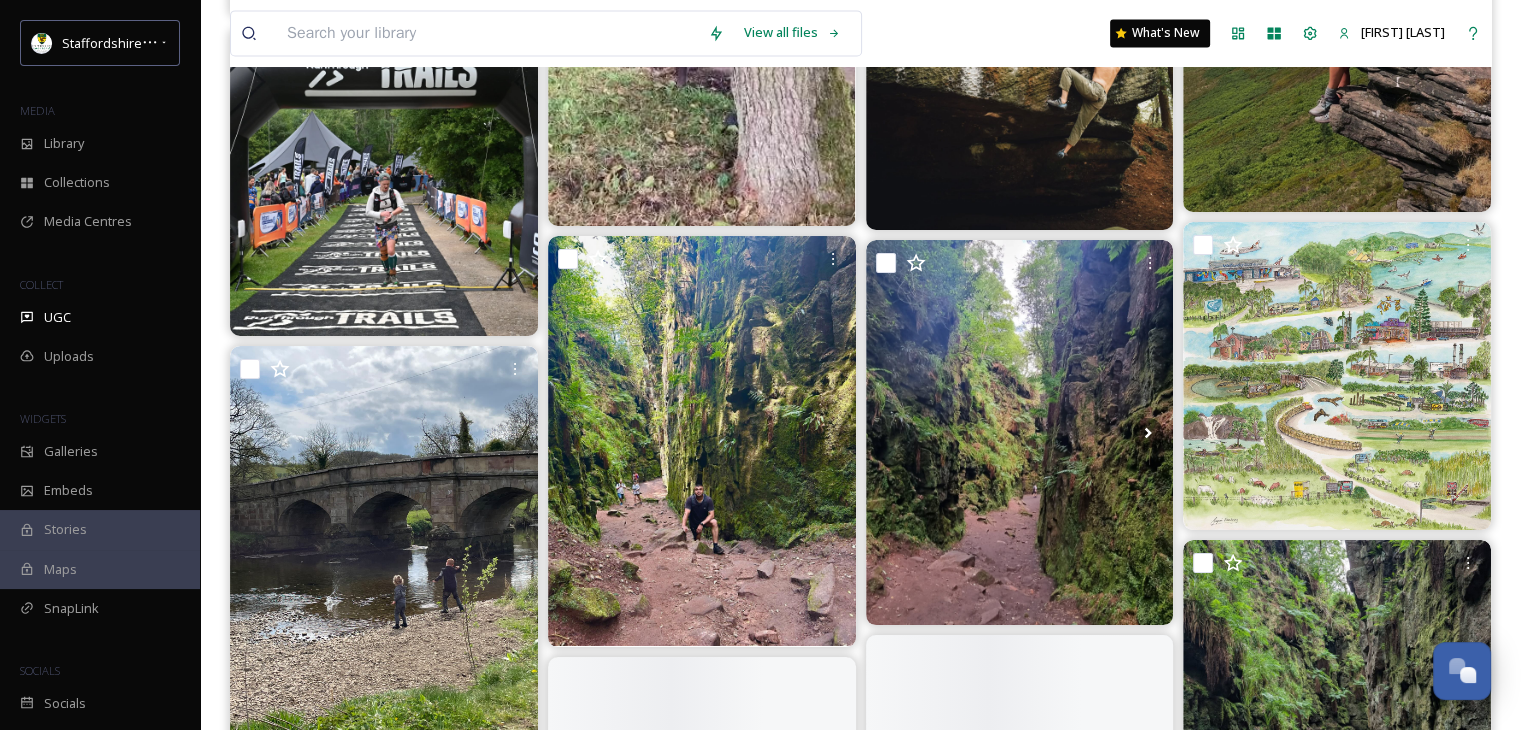 scroll, scrollTop: 10900, scrollLeft: 0, axis: vertical 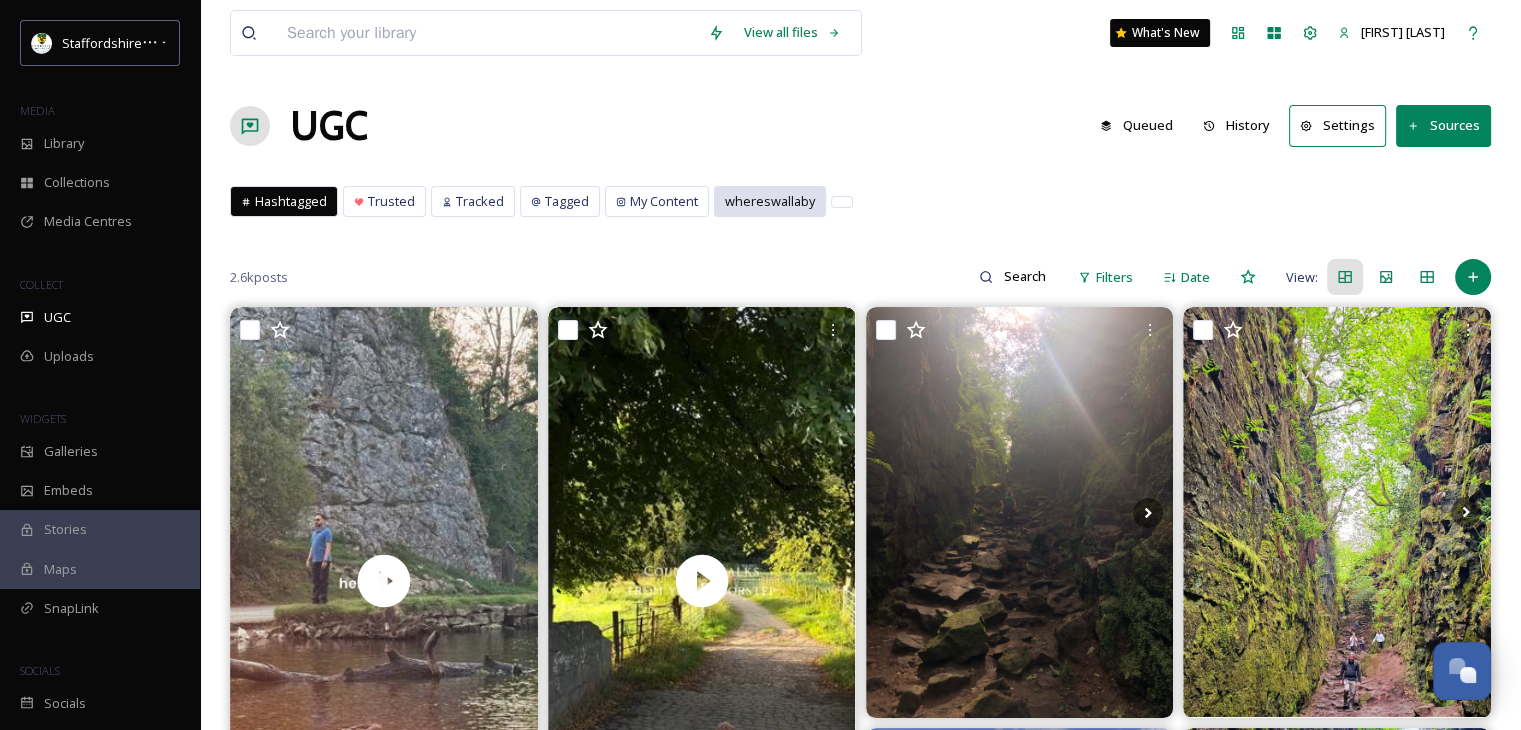 click on "whereswallaby" at bounding box center [770, 201] 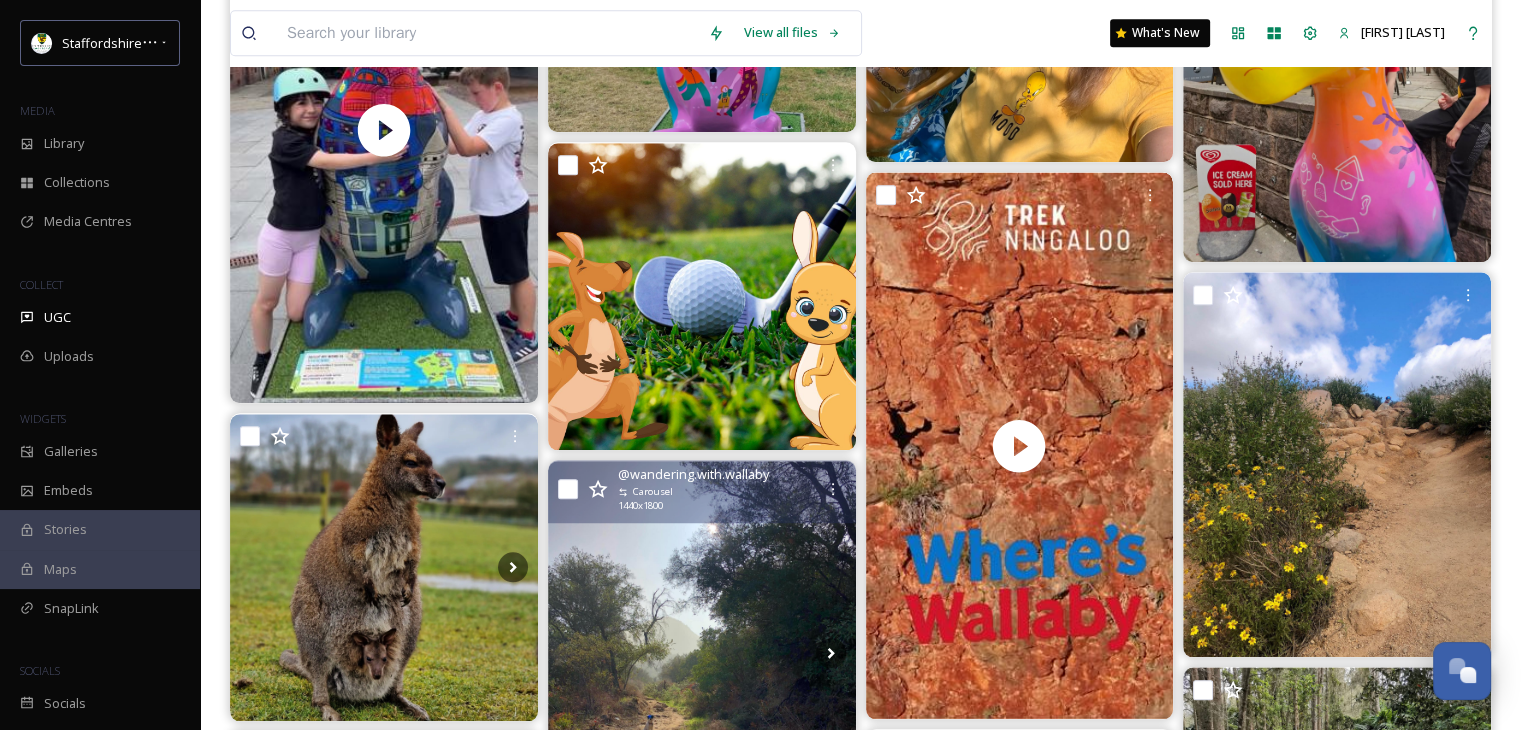 scroll, scrollTop: 1600, scrollLeft: 0, axis: vertical 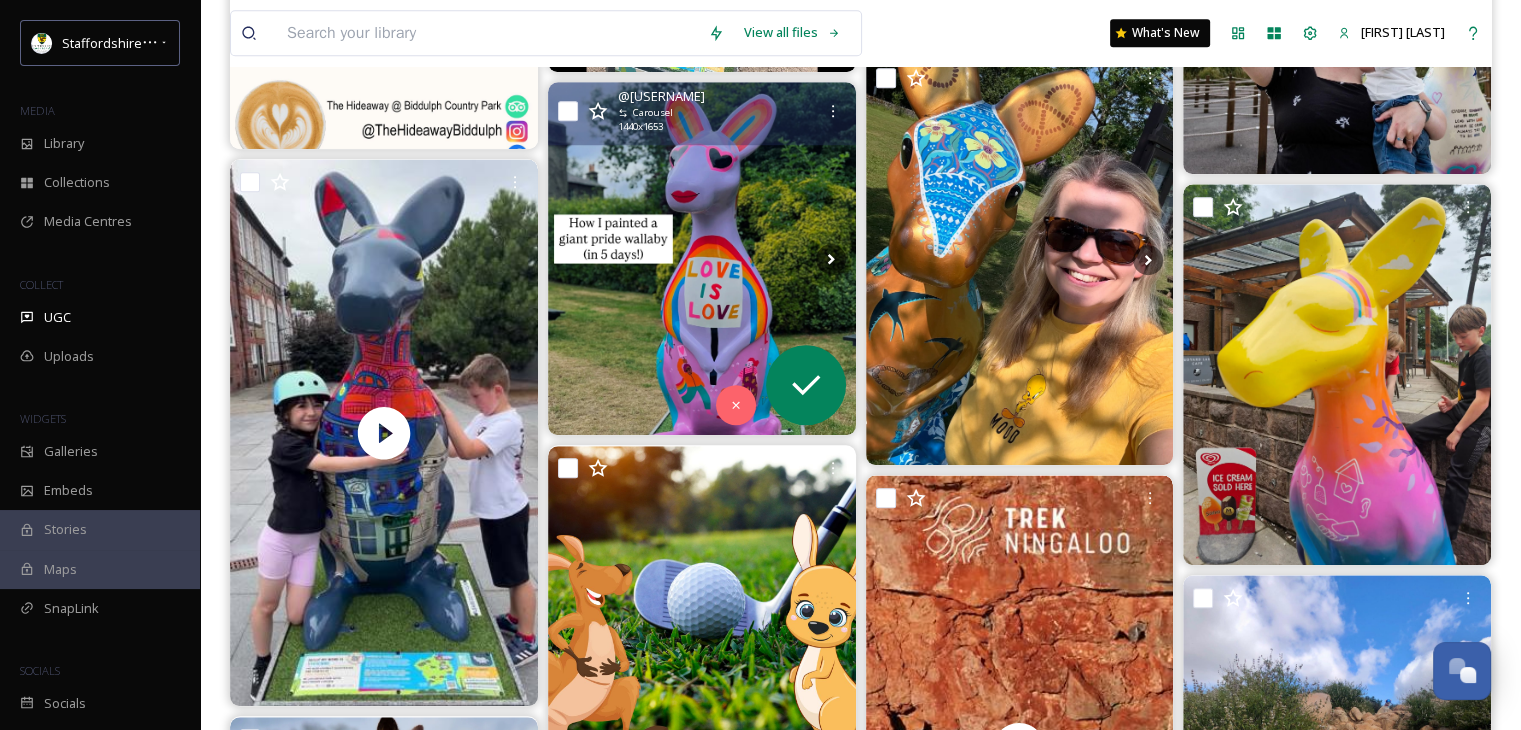 click at bounding box center (702, 258) 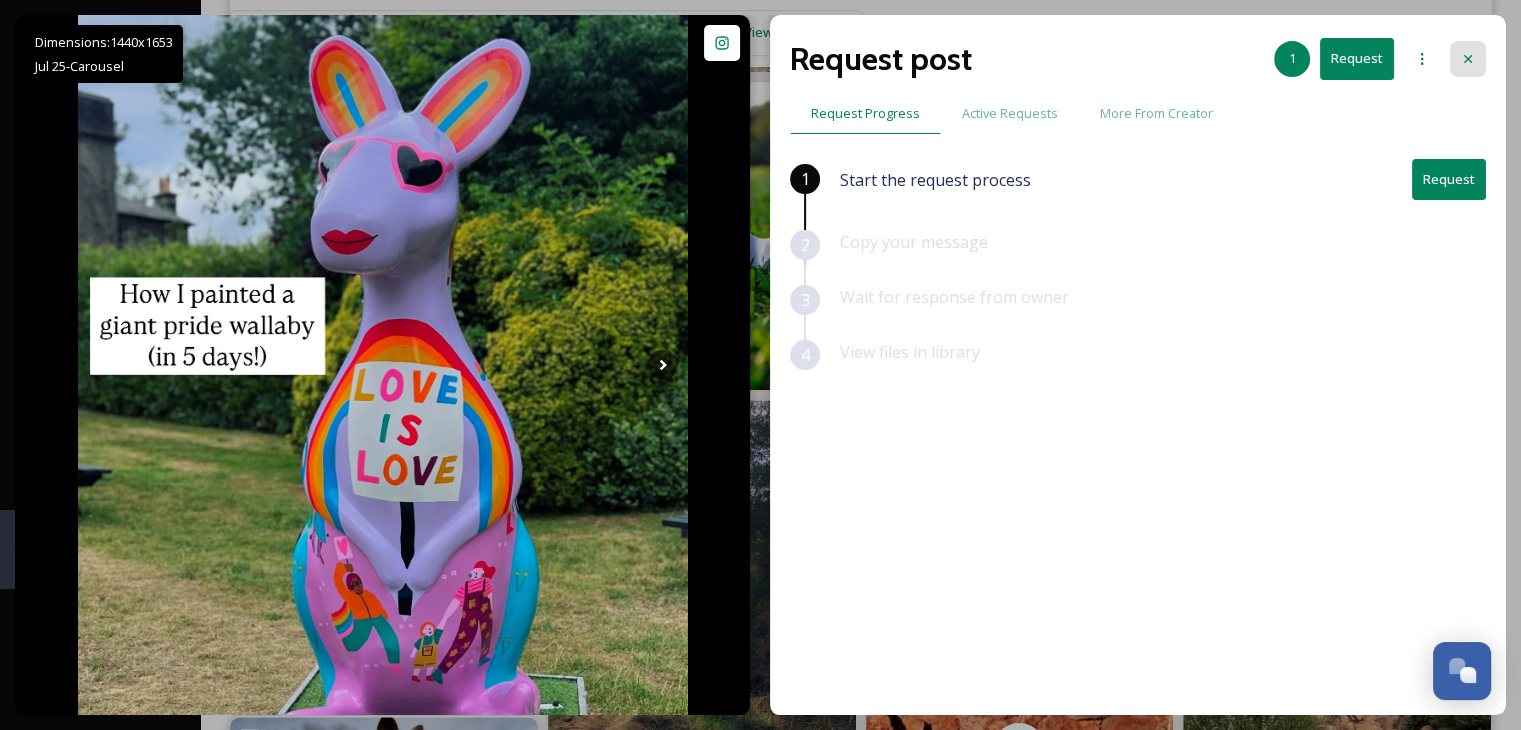 click 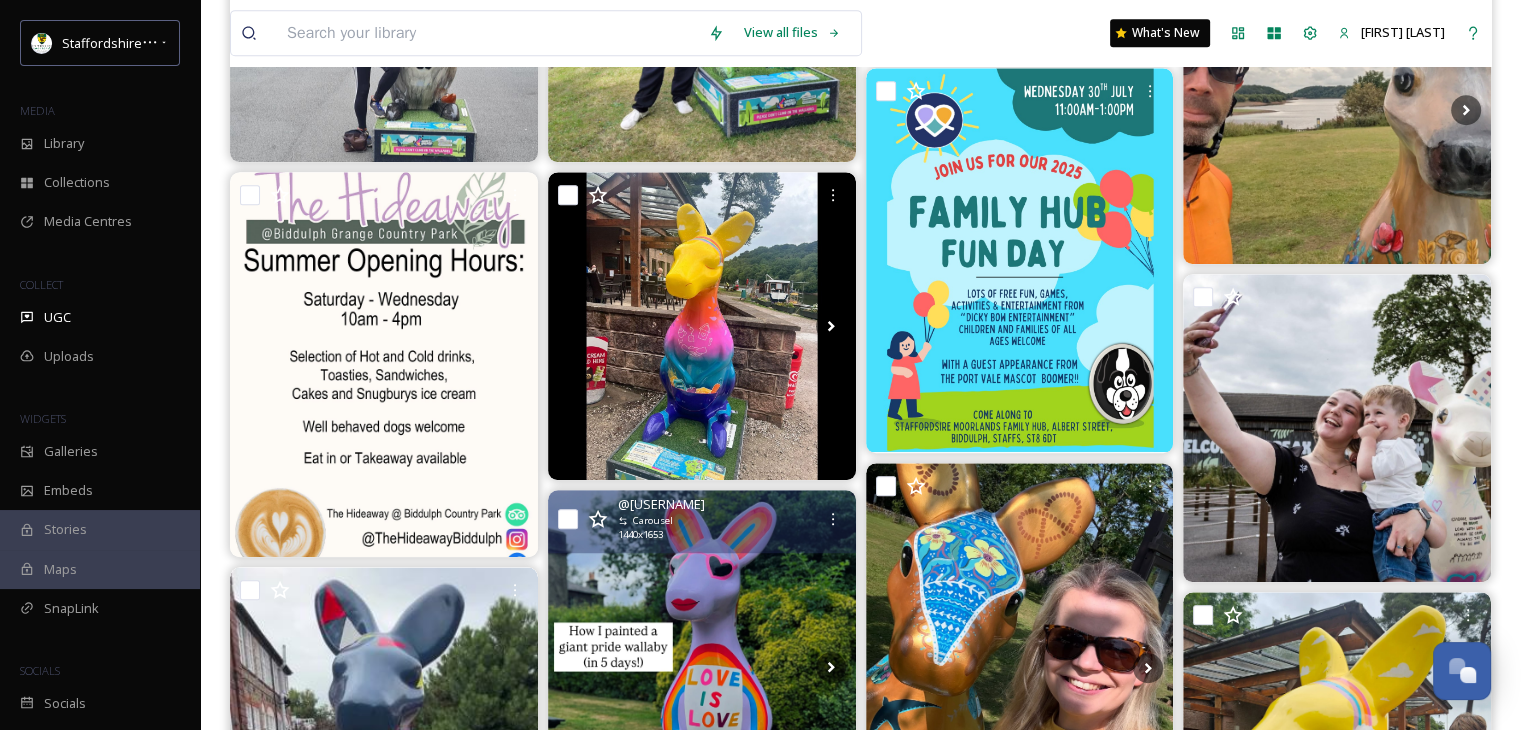 scroll, scrollTop: 1500, scrollLeft: 0, axis: vertical 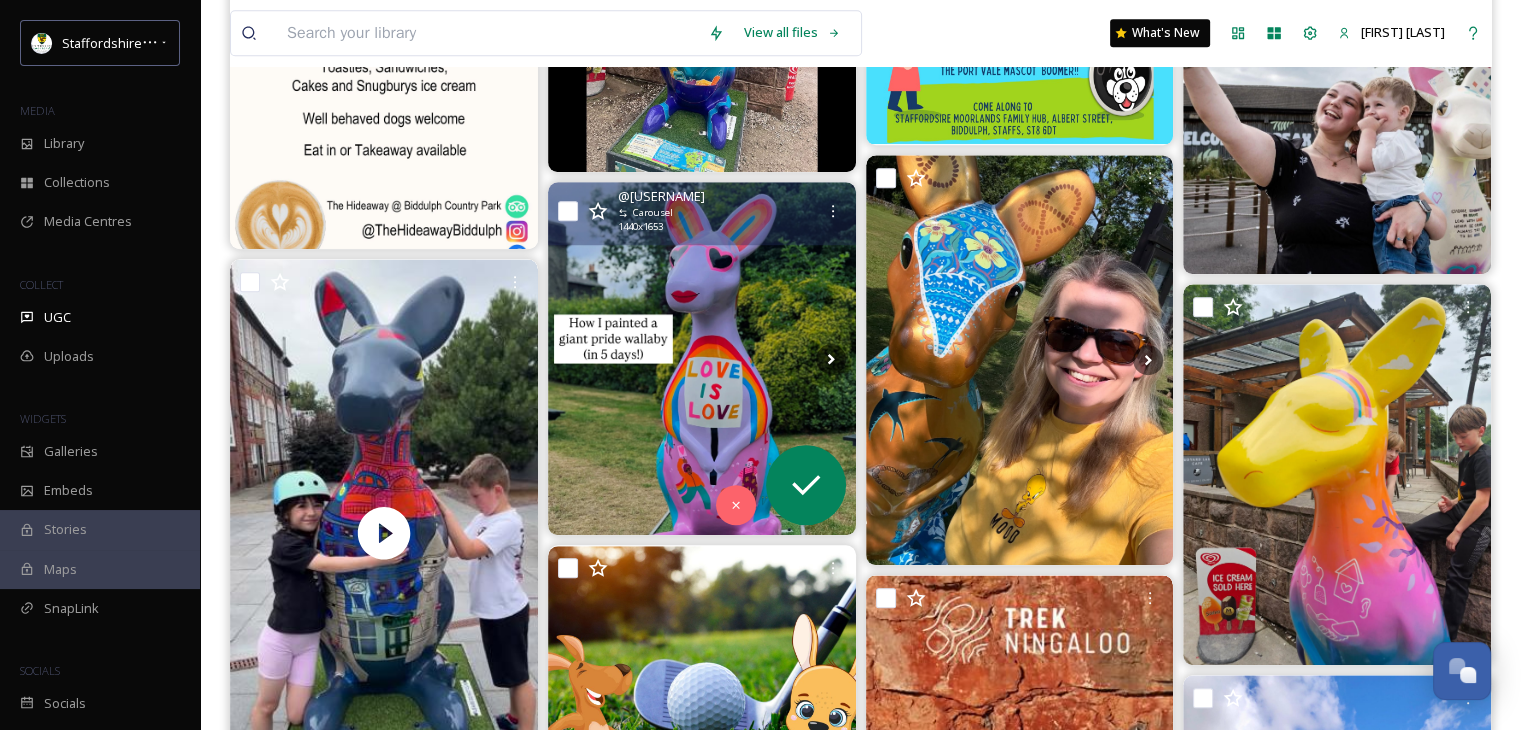 click at bounding box center (702, 358) 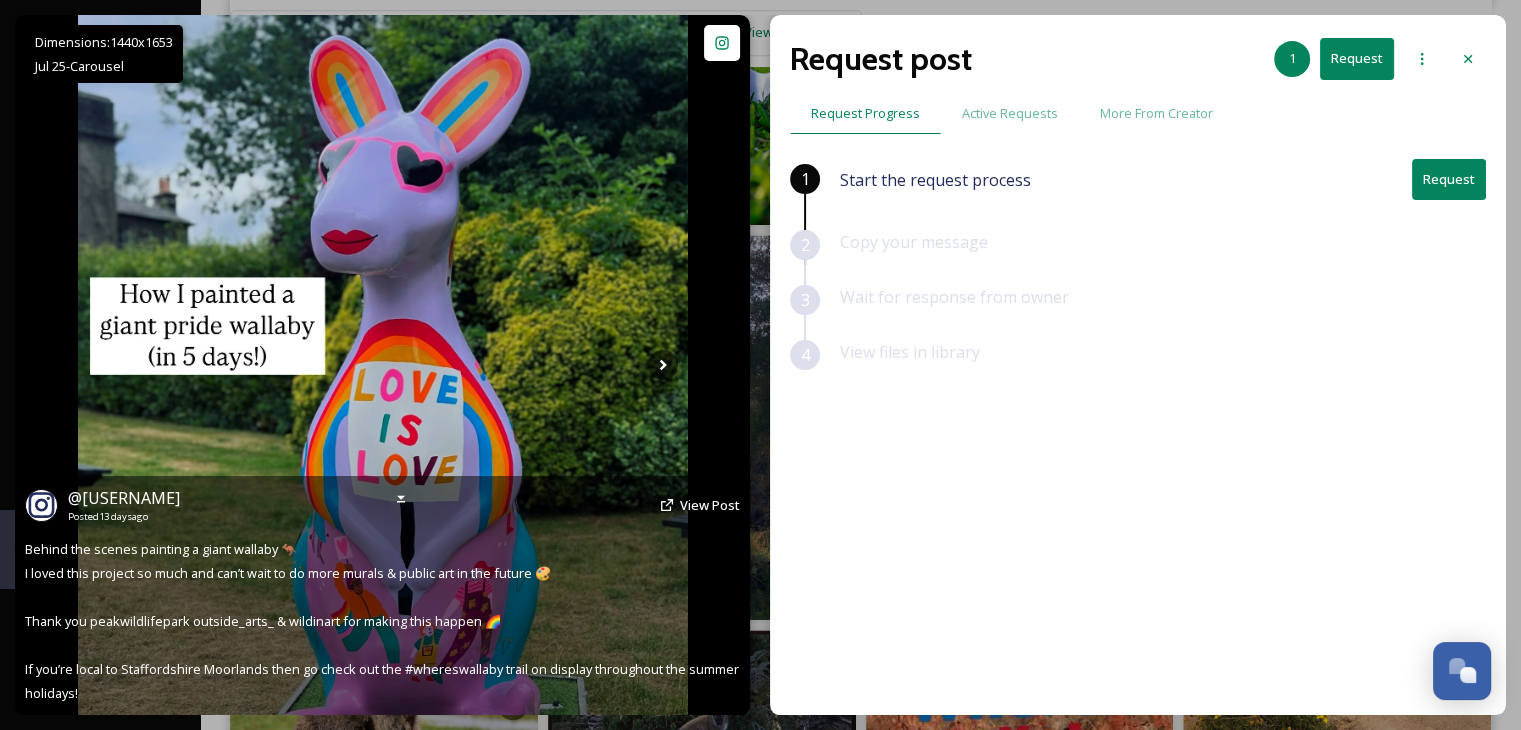 scroll, scrollTop: 1800, scrollLeft: 0, axis: vertical 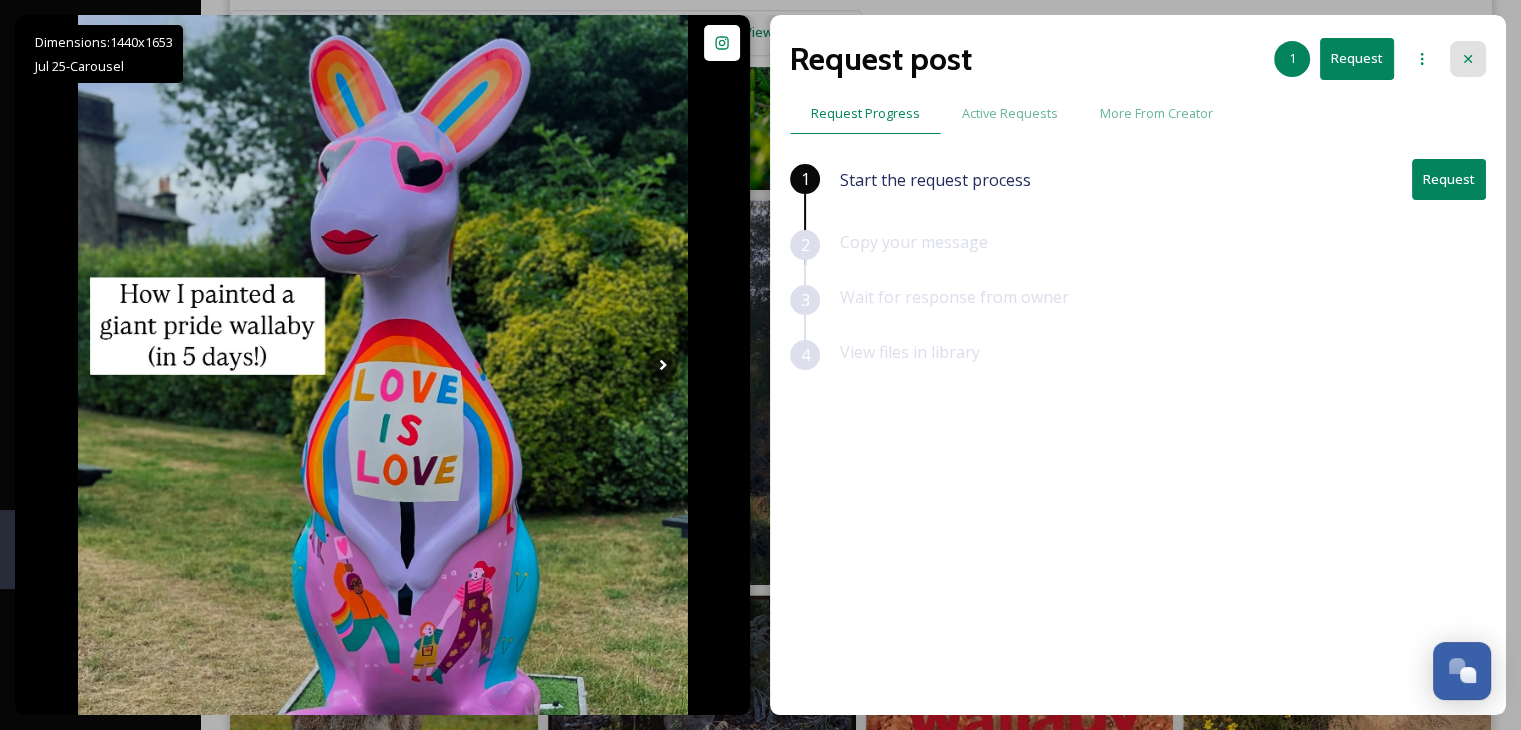 click 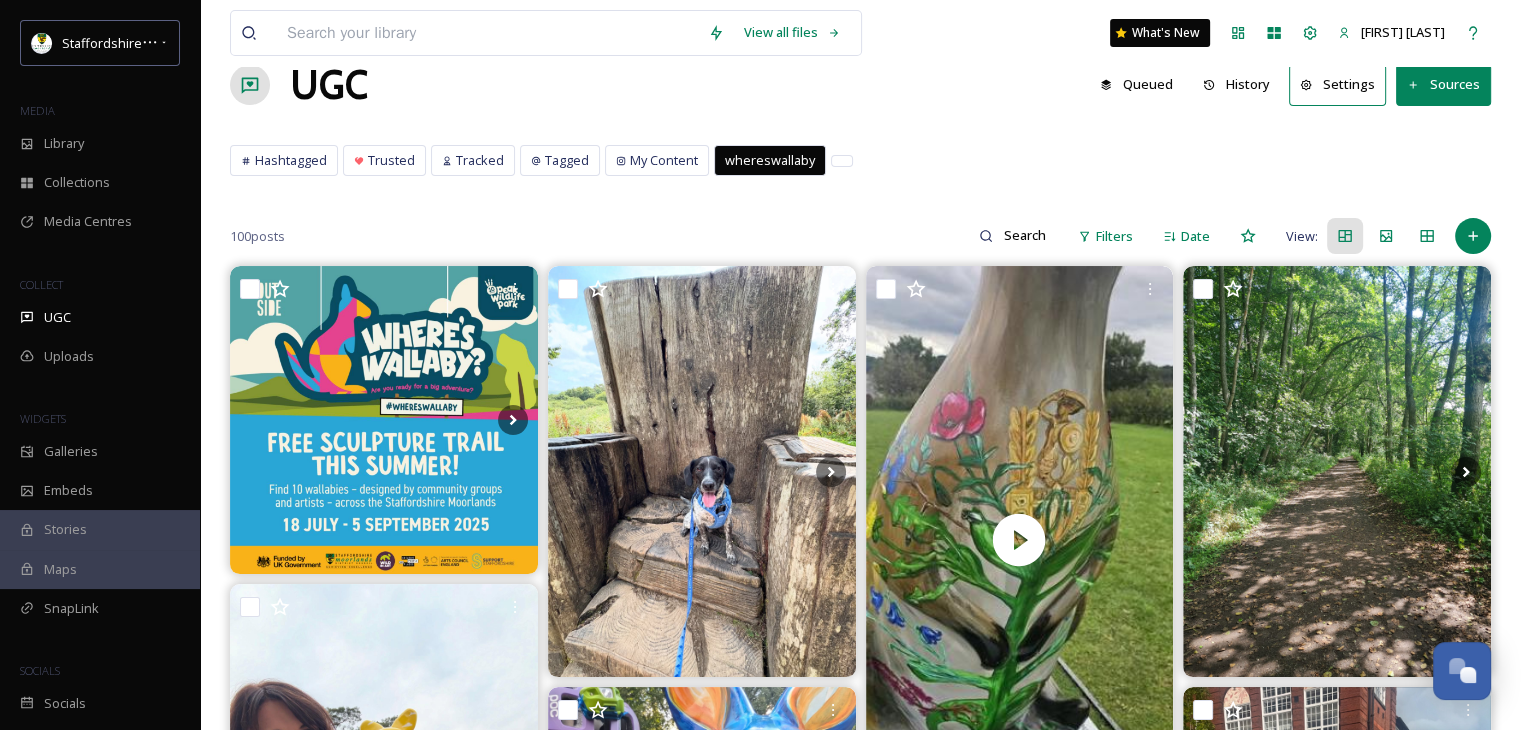 scroll, scrollTop: 0, scrollLeft: 0, axis: both 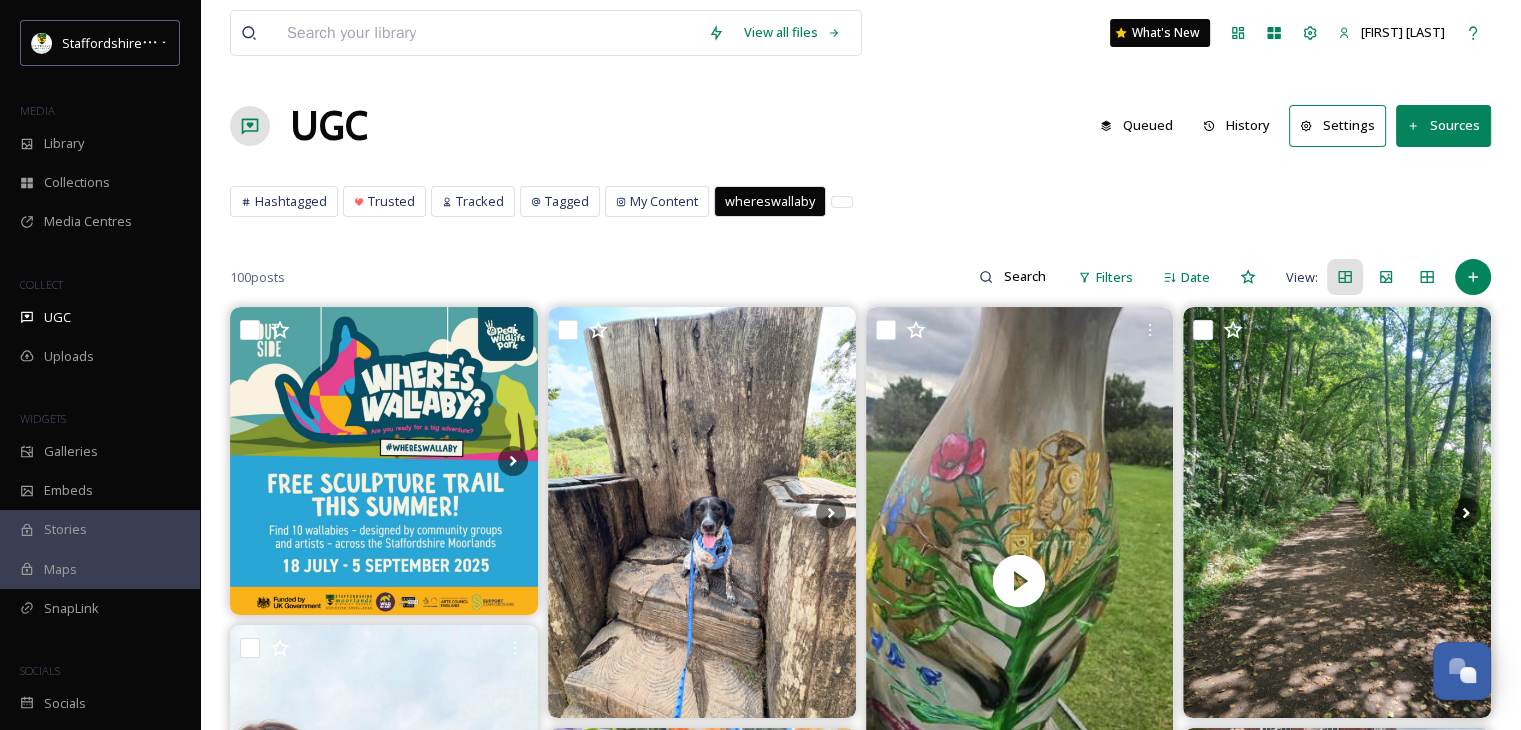 click on "View all files What's New Jennifer Brassington UGC Queued History Settings Sources Hashtagged Trusted Tracked Tagged My Content whereswallaby Hashtagged Trusted Tracked Tagged My Content whereswallaby 100  posts Filters Date View: @ ellastrated Carousel 1440  x  1653 You've reached the end" at bounding box center [860, 2639] 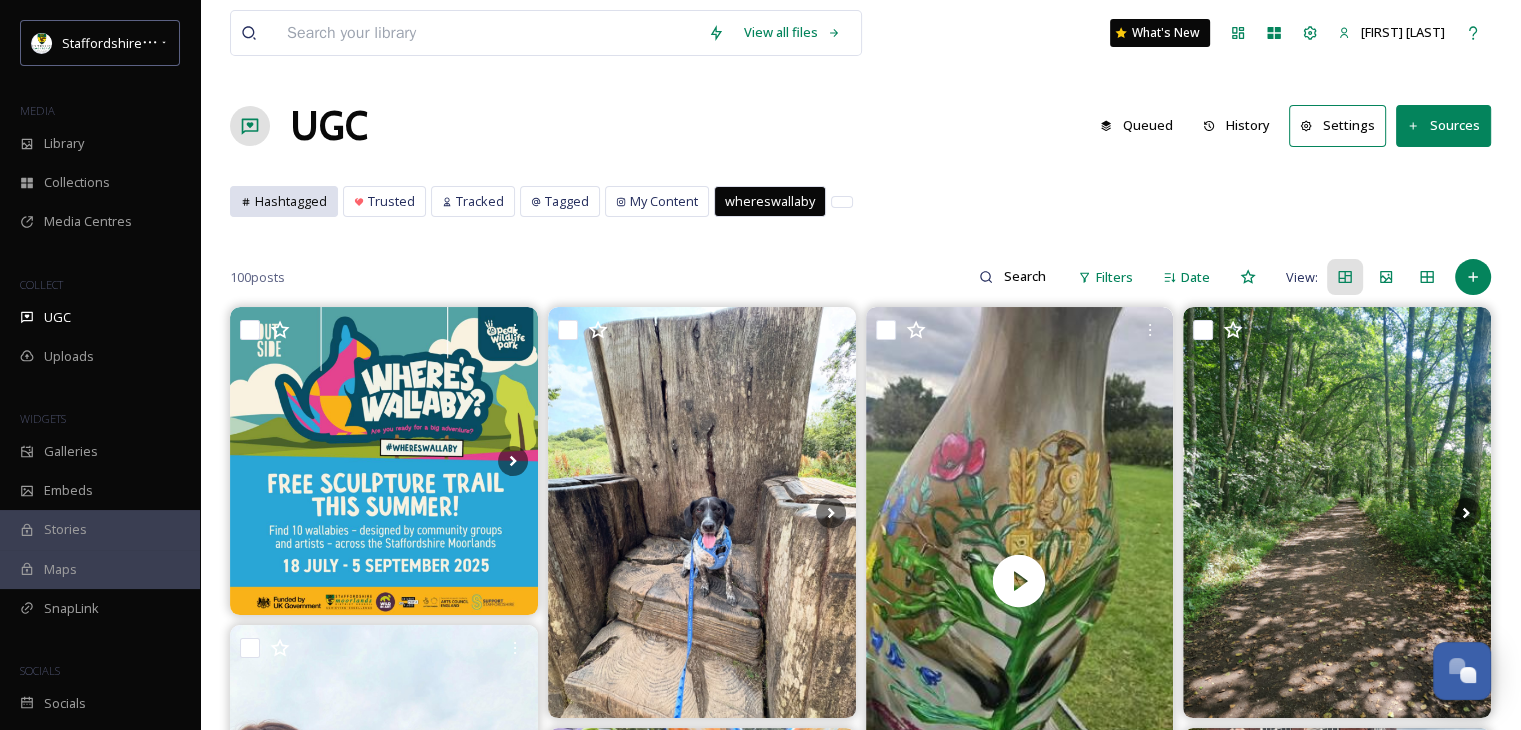 click on "Hashtagged" at bounding box center [291, 201] 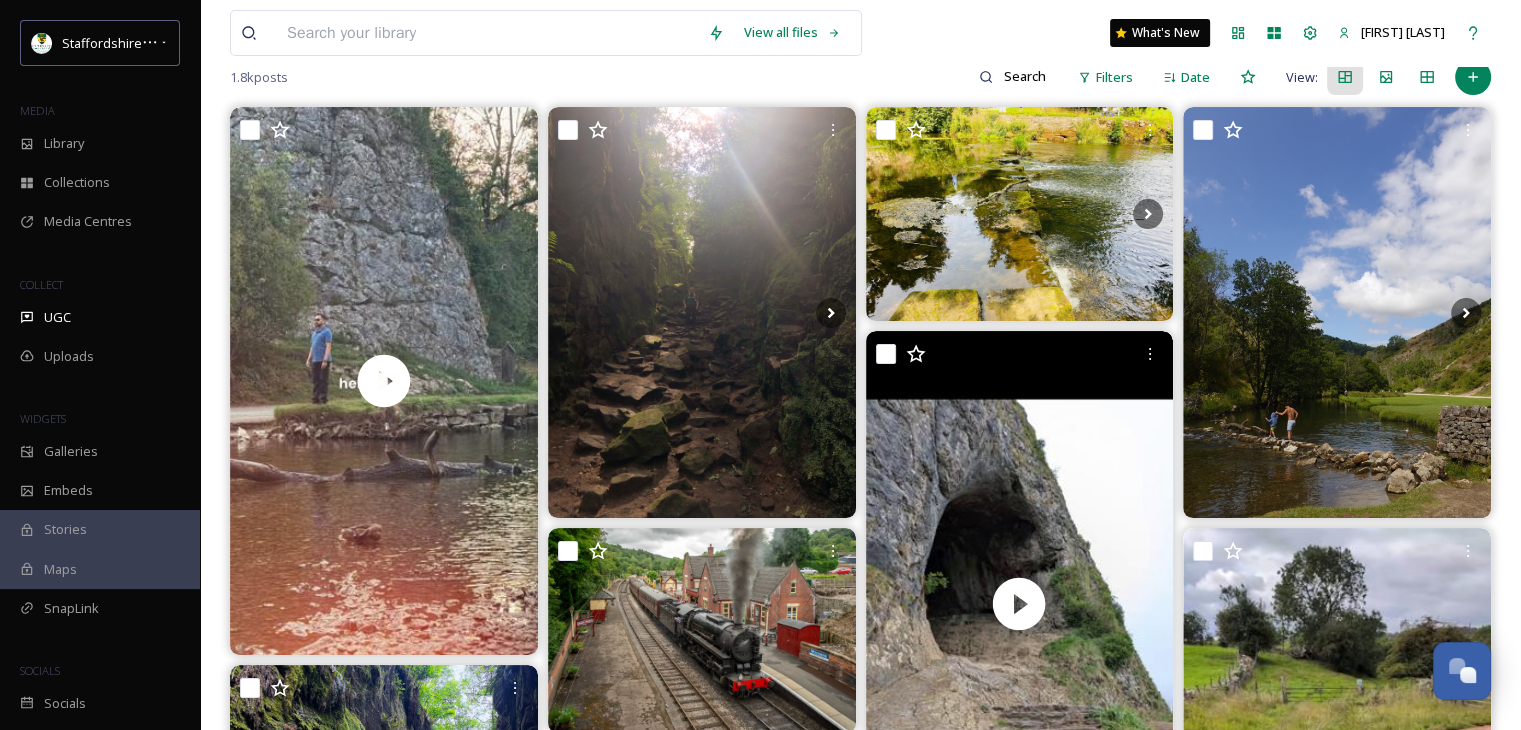 scroll, scrollTop: 0, scrollLeft: 0, axis: both 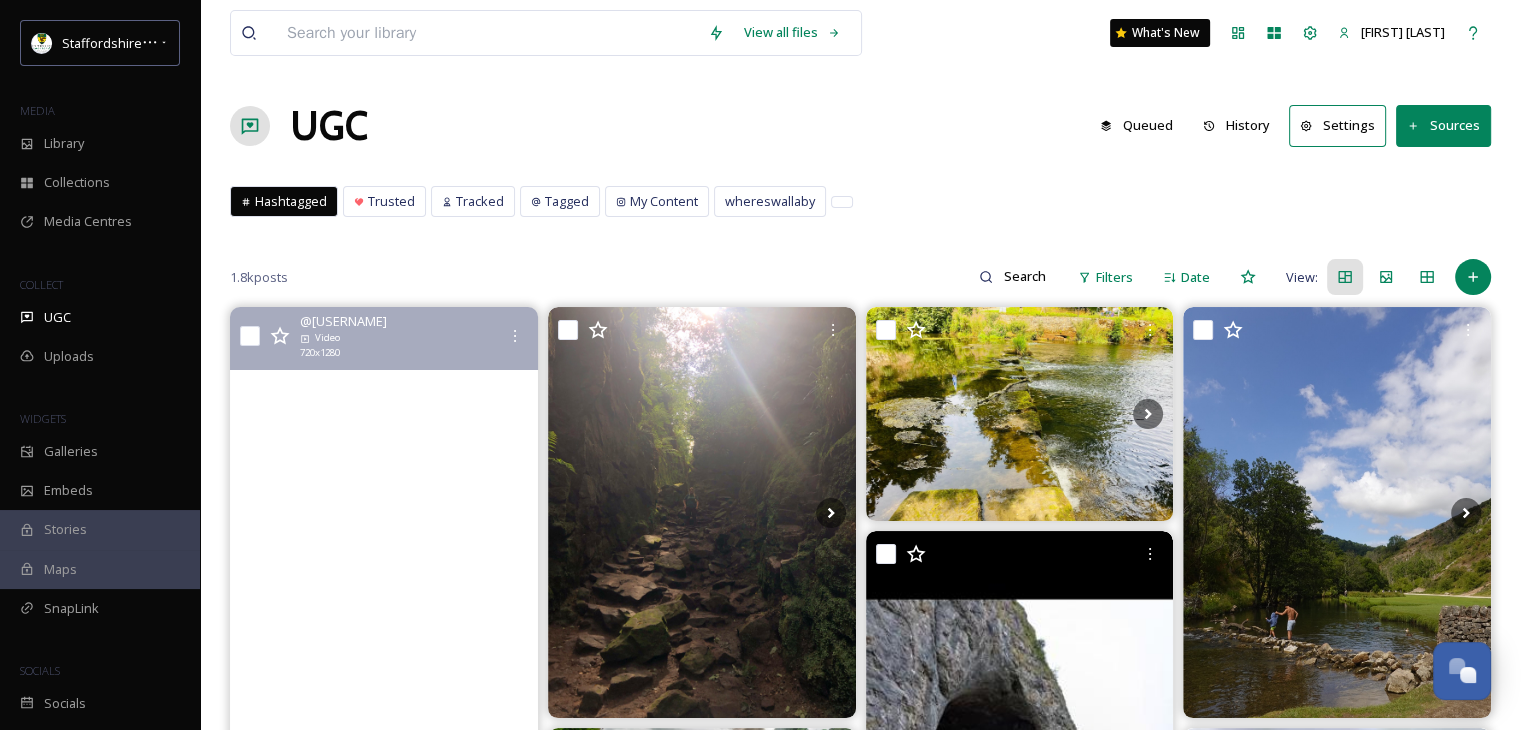 click at bounding box center [384, 581] 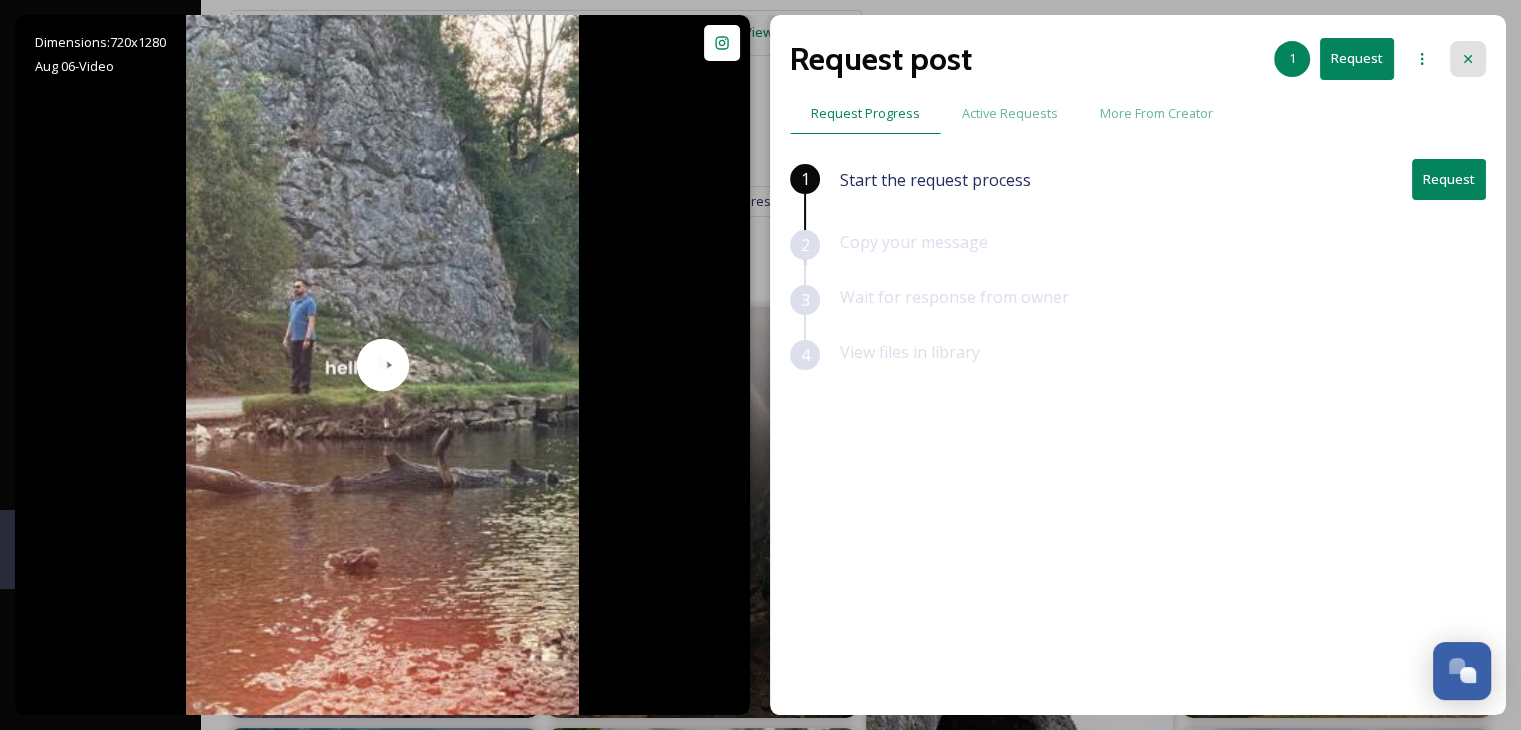 click 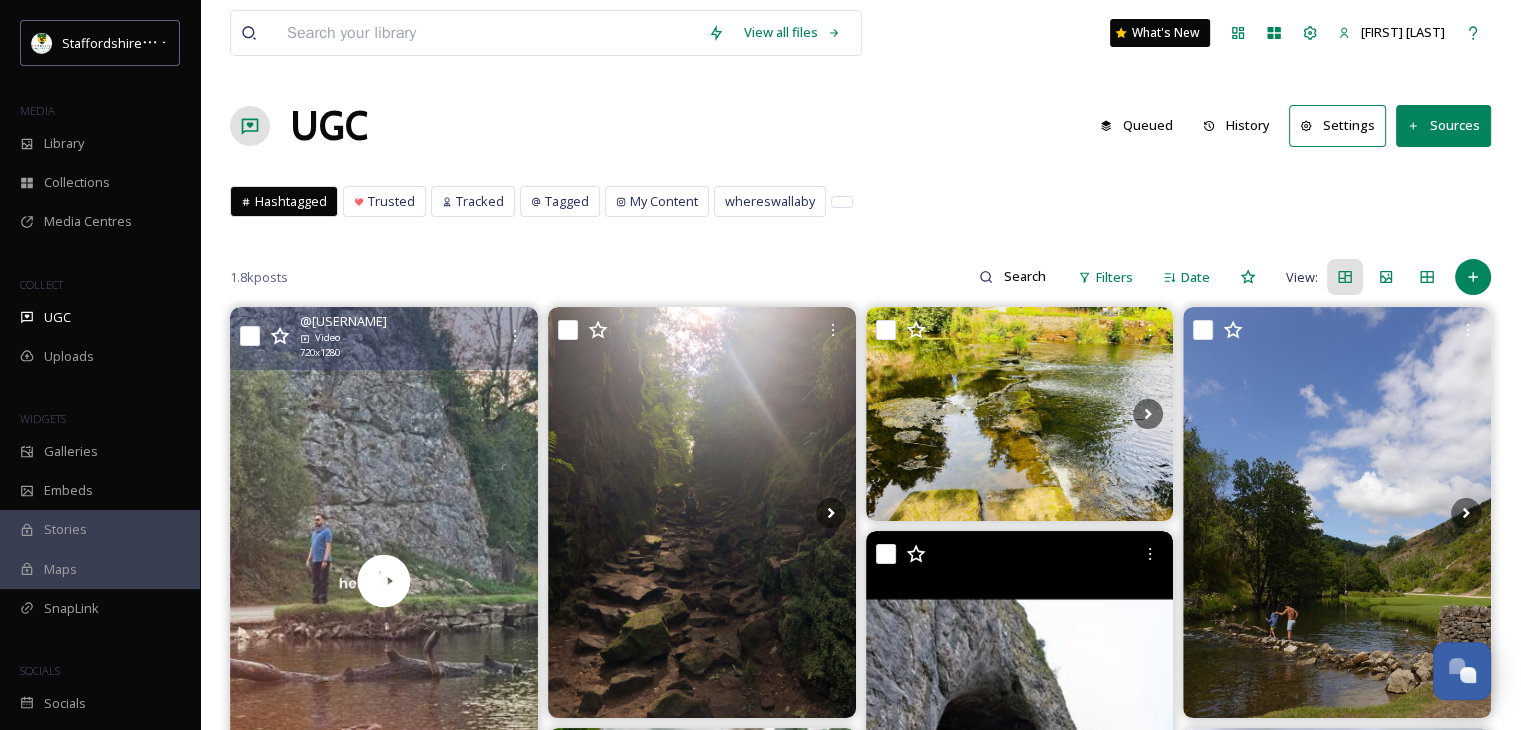 click on "Hashtagged Trusted Tracked Tagged My Content whereswallaby Hashtagged Trusted Tracked Tagged My Content whereswallaby" at bounding box center [860, 206] 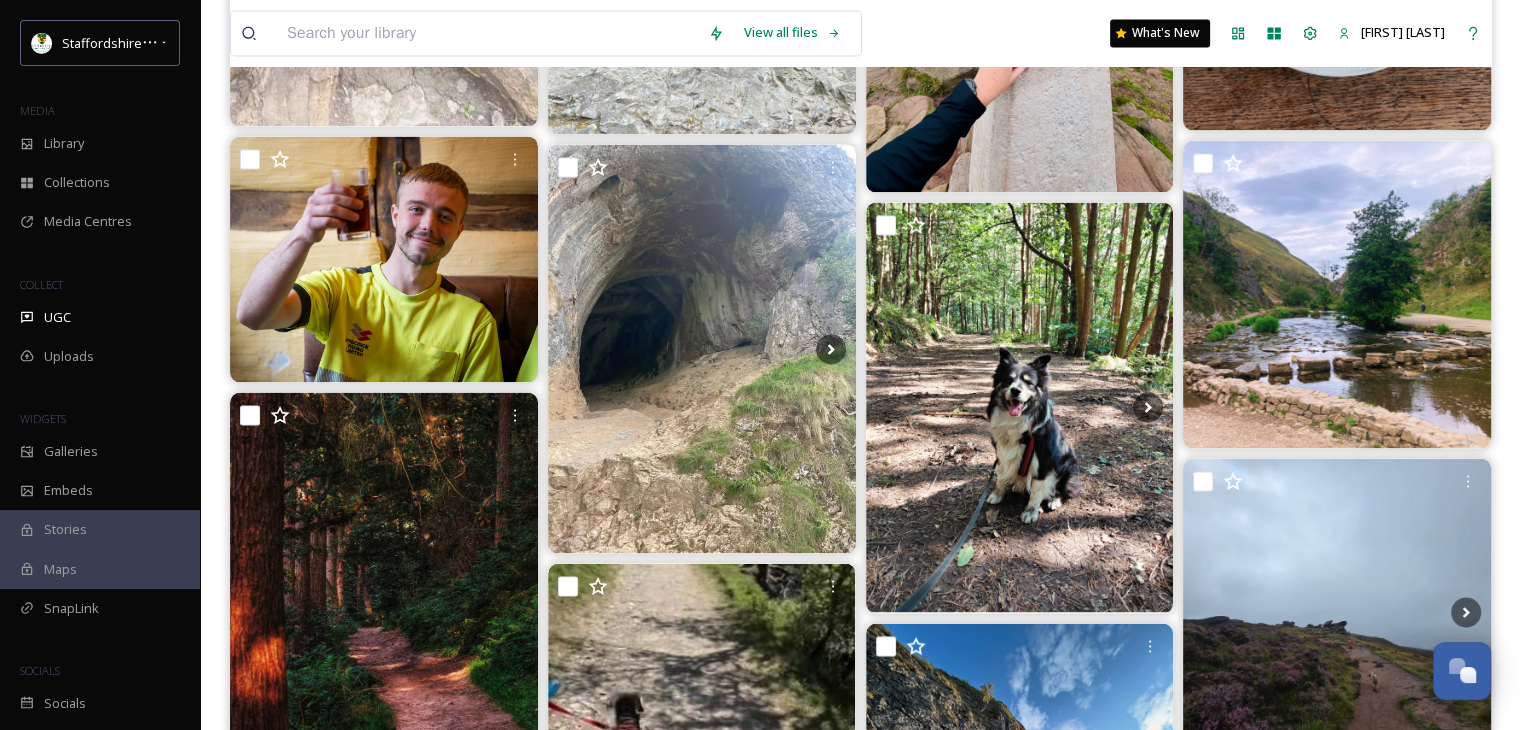 scroll, scrollTop: 2600, scrollLeft: 0, axis: vertical 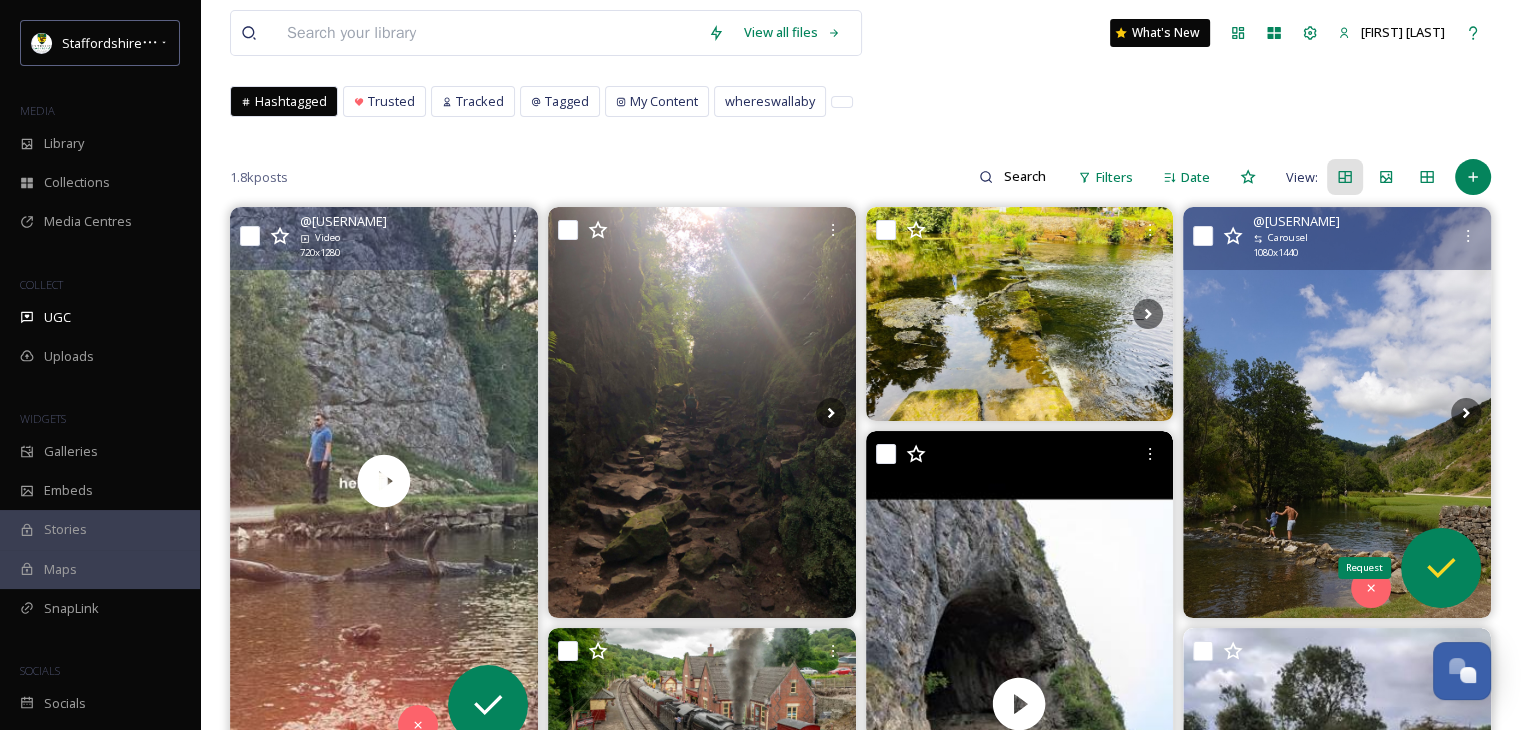 click 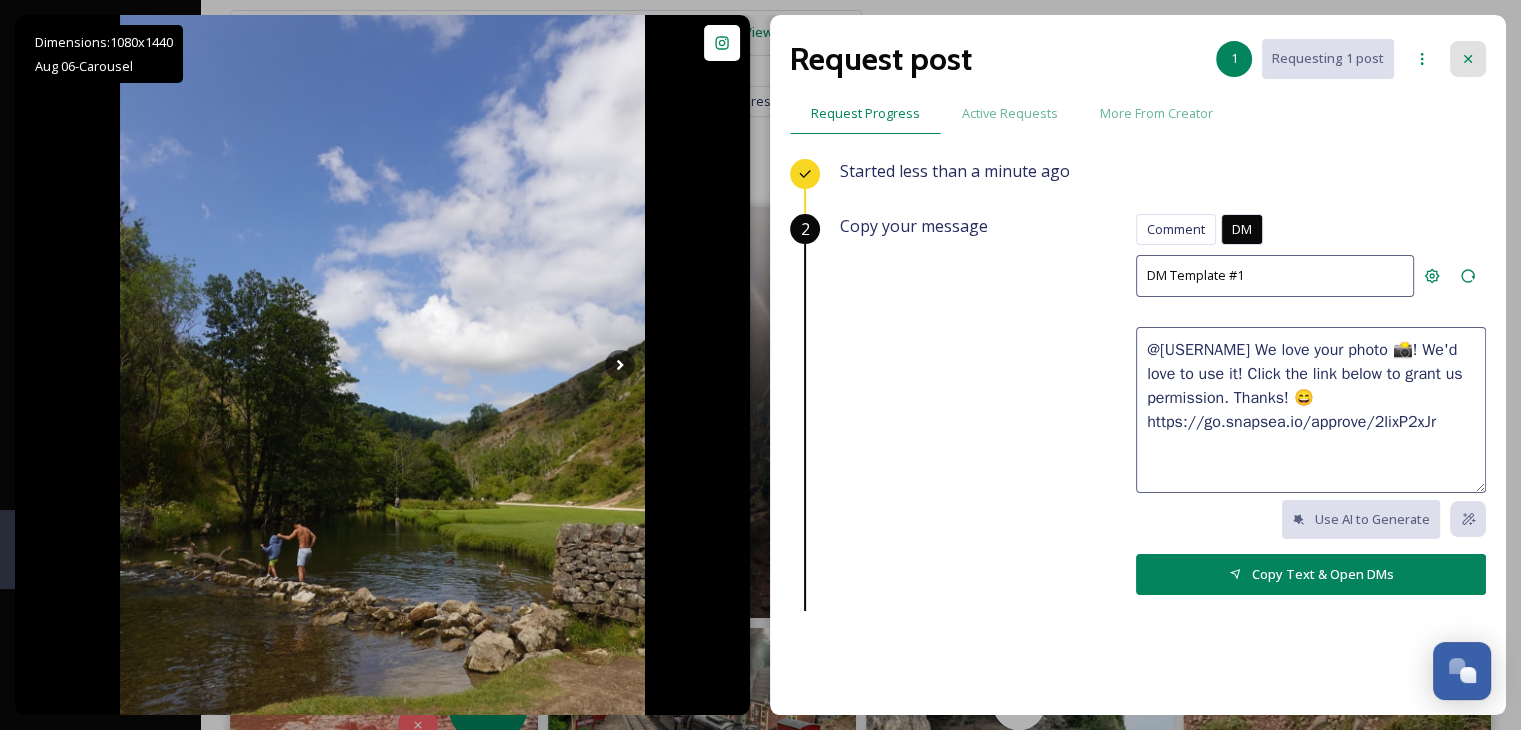 click 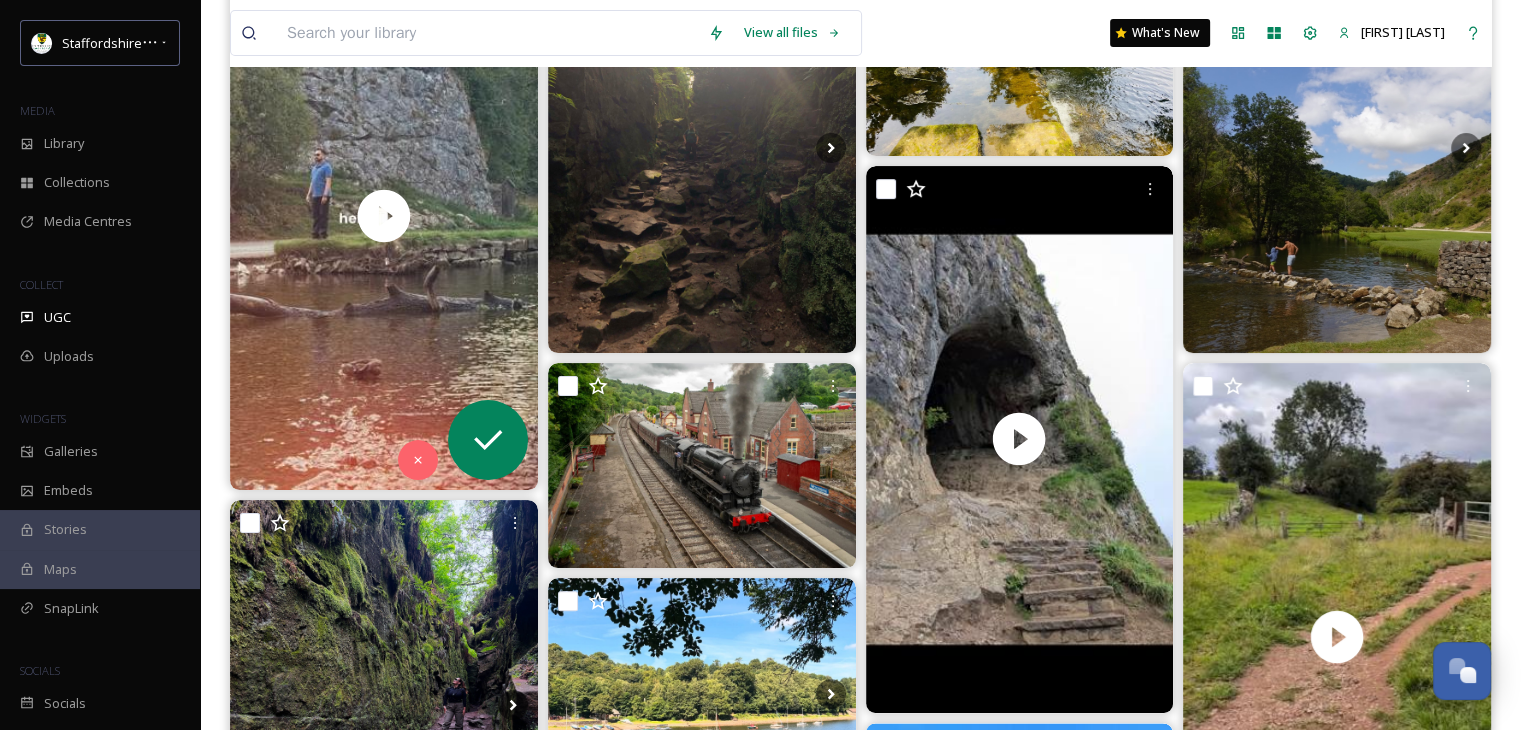 scroll, scrollTop: 400, scrollLeft: 0, axis: vertical 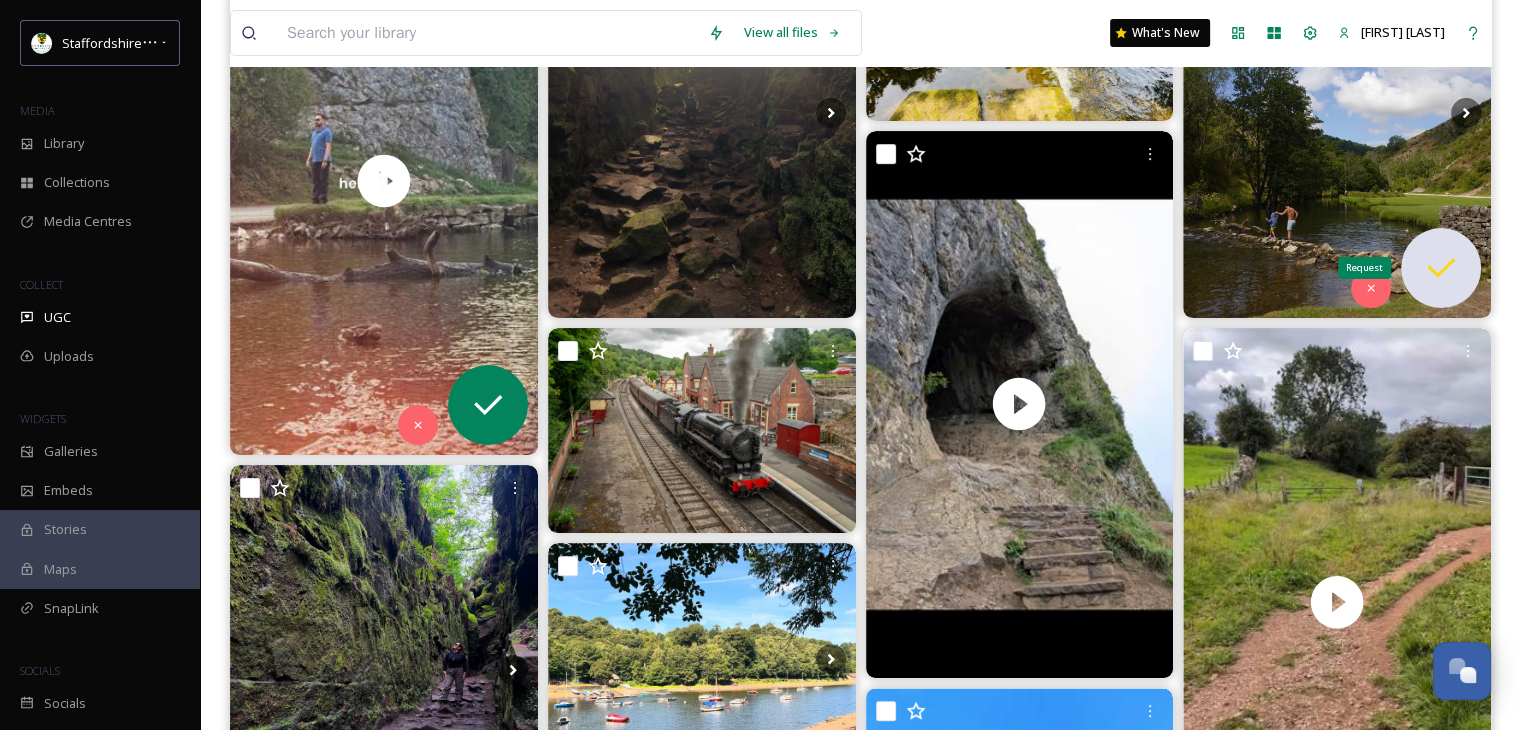 click 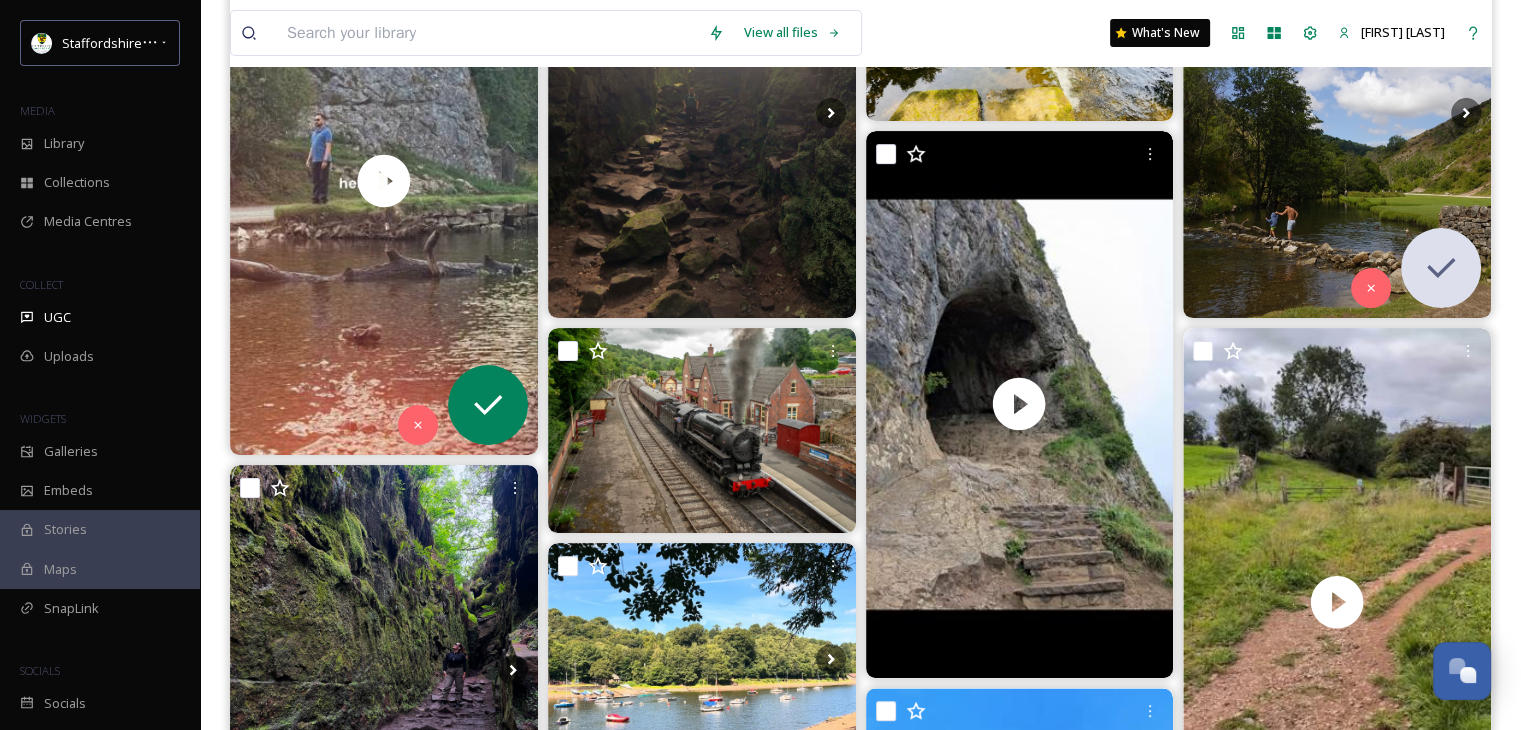 click at bounding box center (1337, 112) 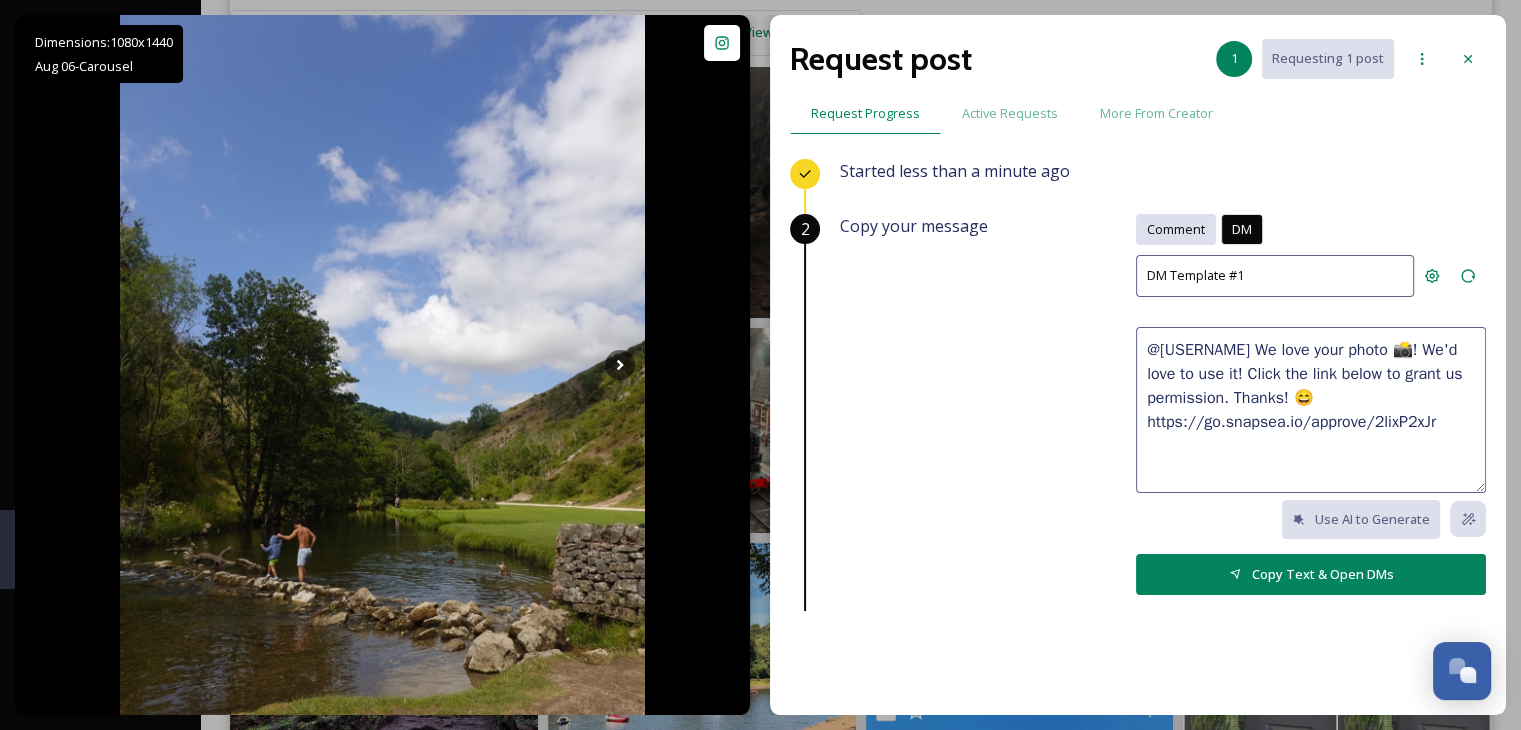 click on "Comment" at bounding box center [1176, 229] 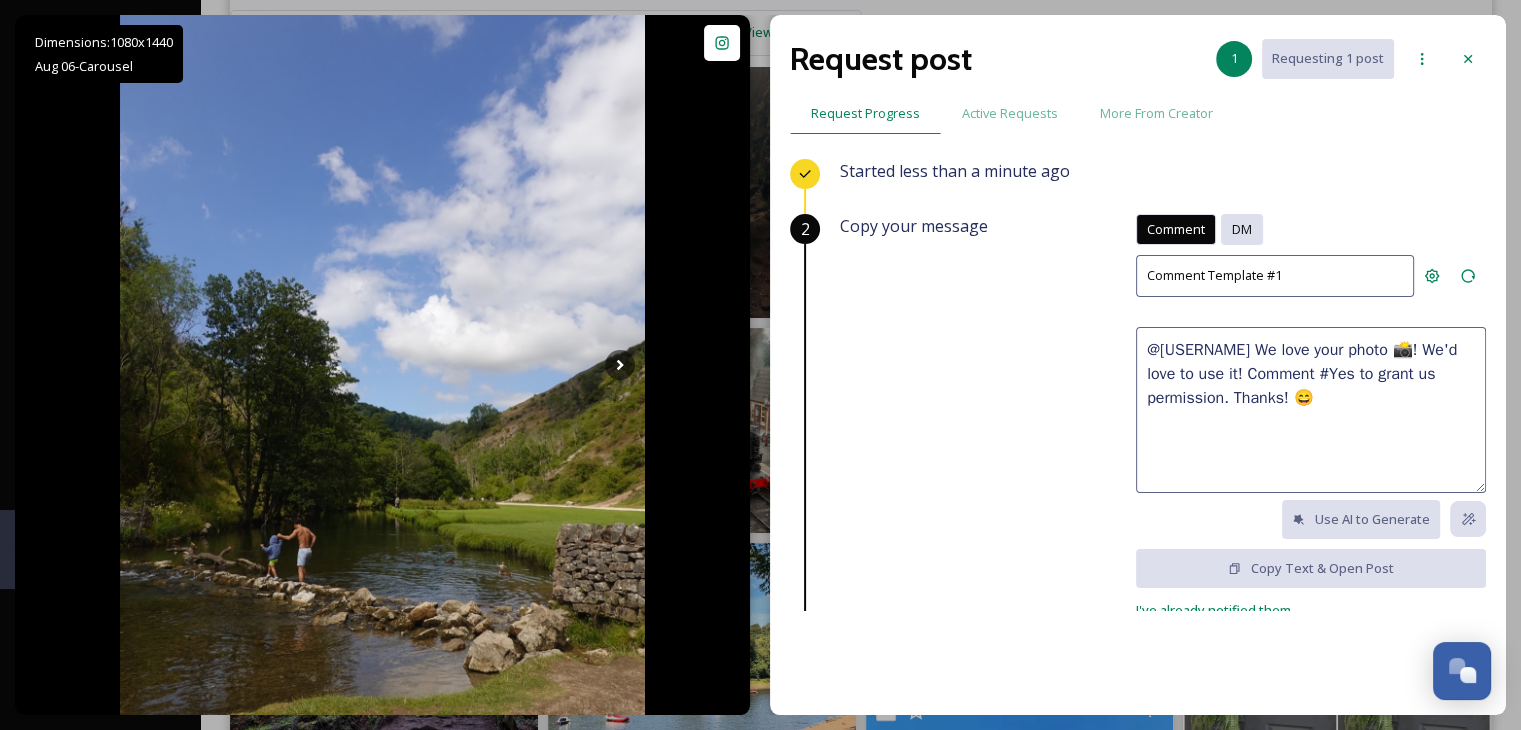 click on "DM" at bounding box center [1242, 229] 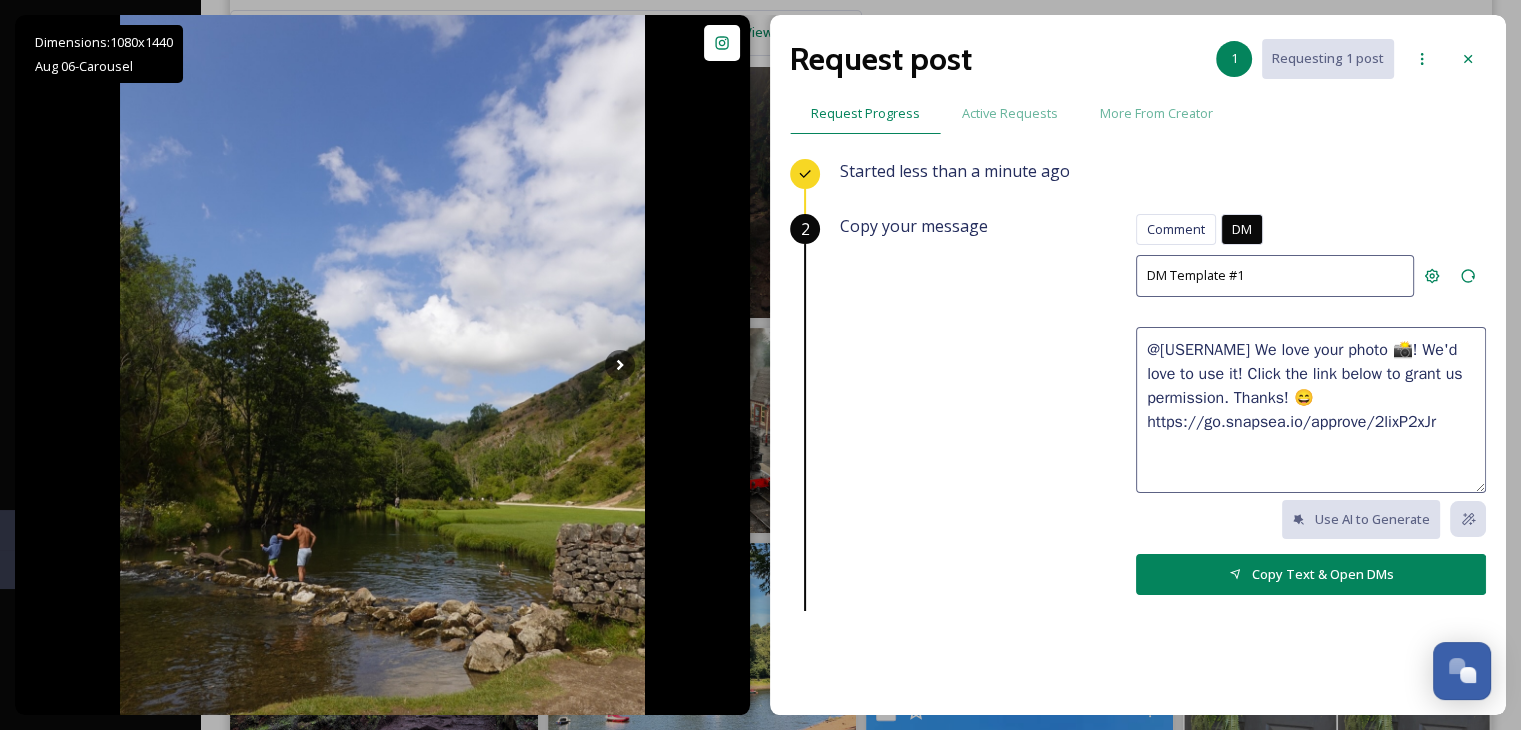 click on "Copy Text & Open DMs" at bounding box center [1311, 574] 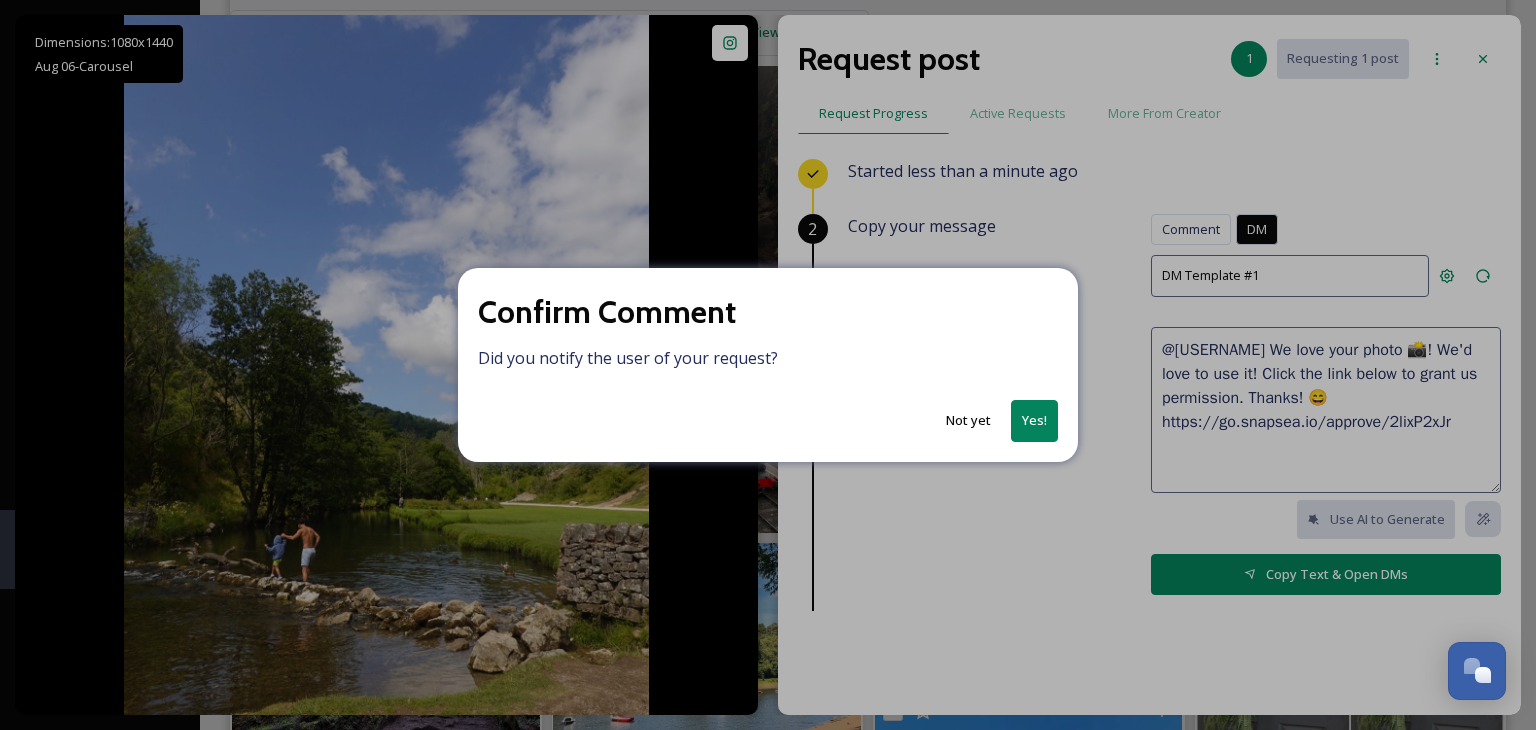 click on "Not yet" at bounding box center [968, 420] 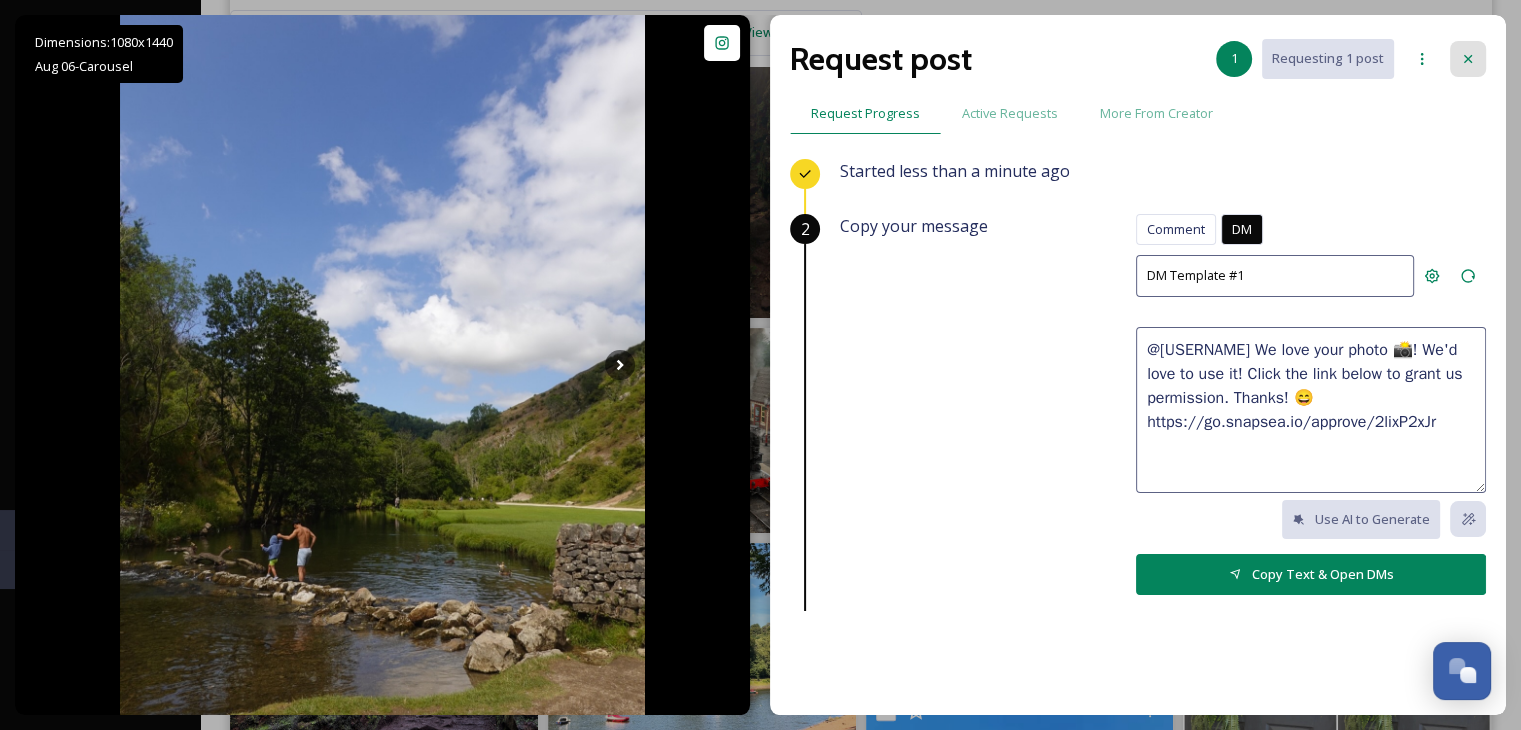 click at bounding box center (1468, 59) 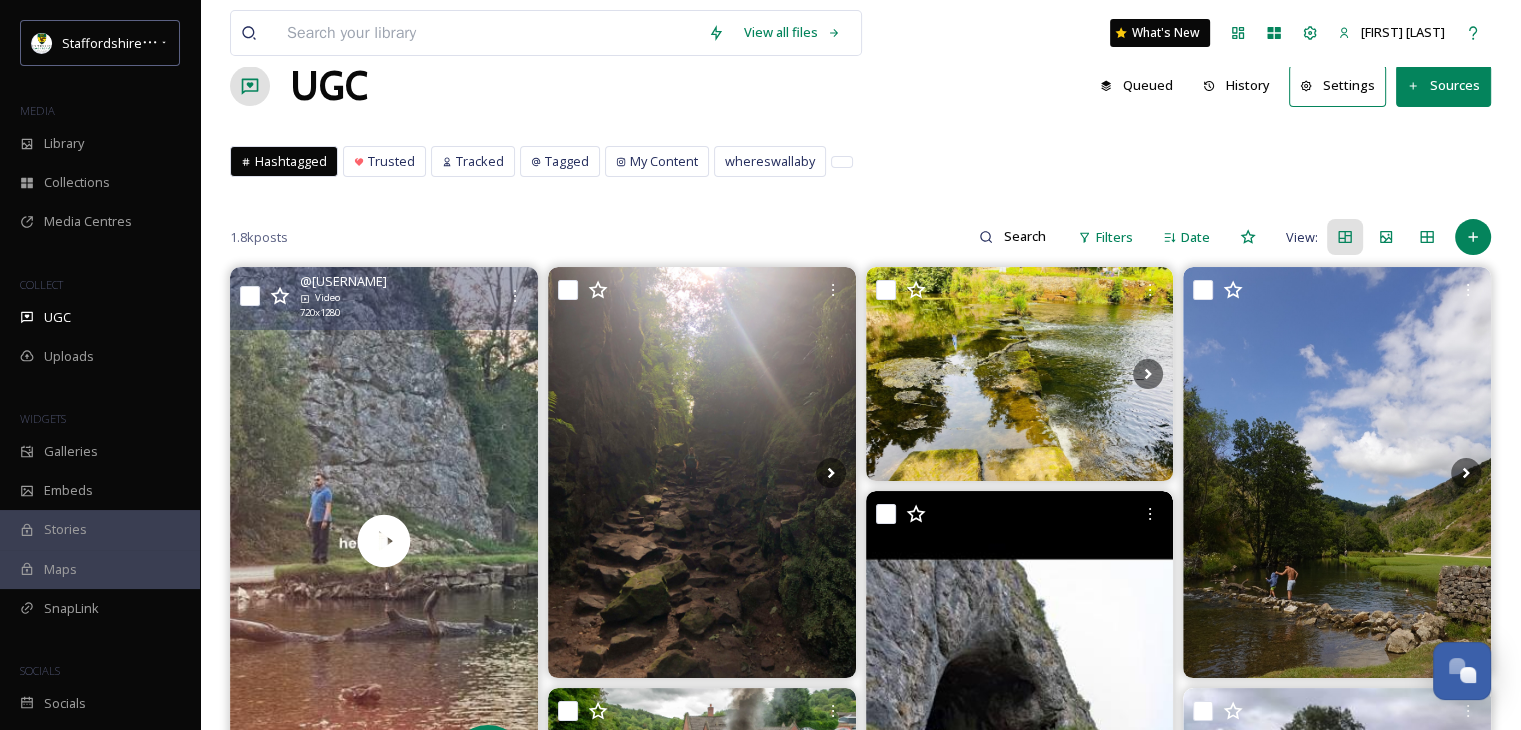 scroll, scrollTop: 0, scrollLeft: 0, axis: both 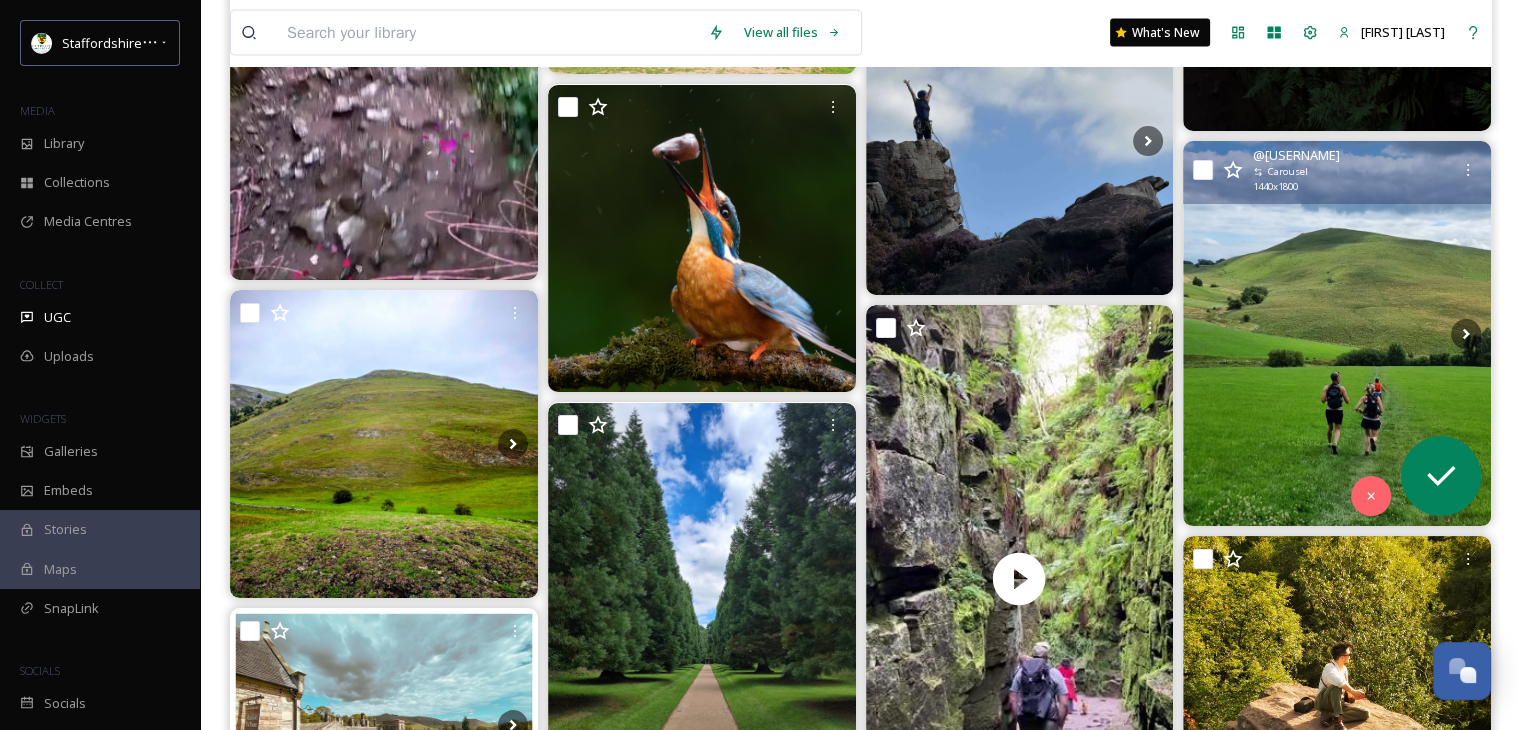 click at bounding box center (1337, 333) 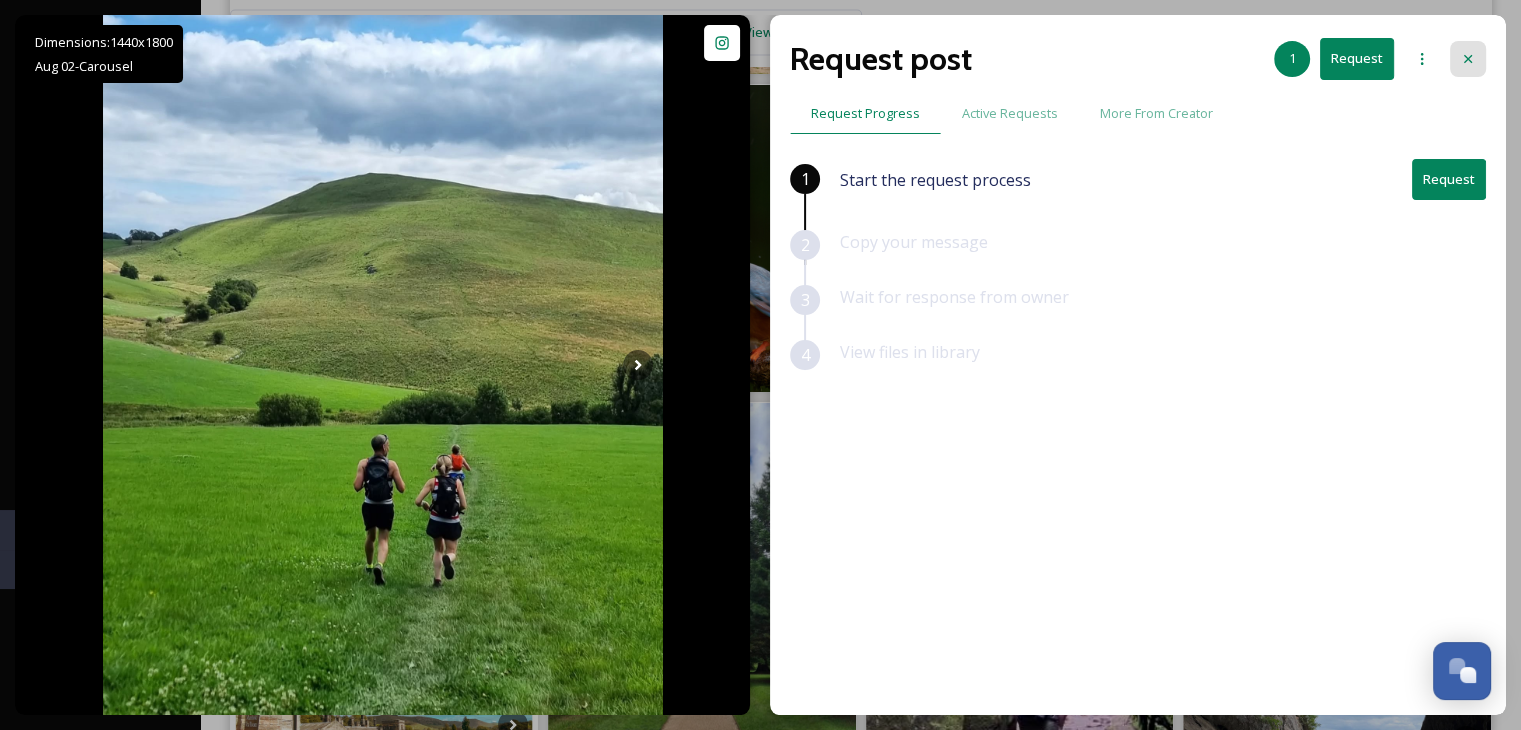 click 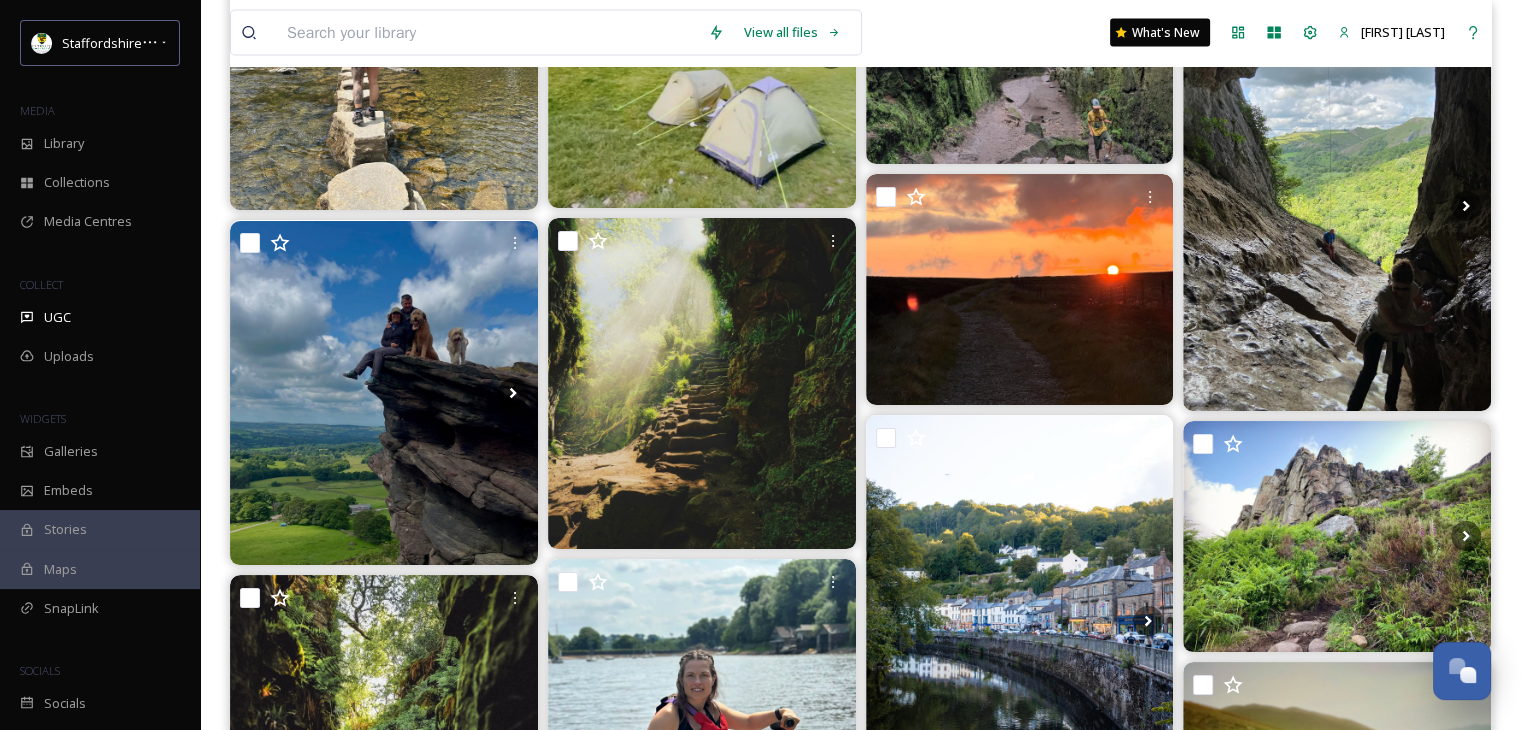 scroll, scrollTop: 12400, scrollLeft: 0, axis: vertical 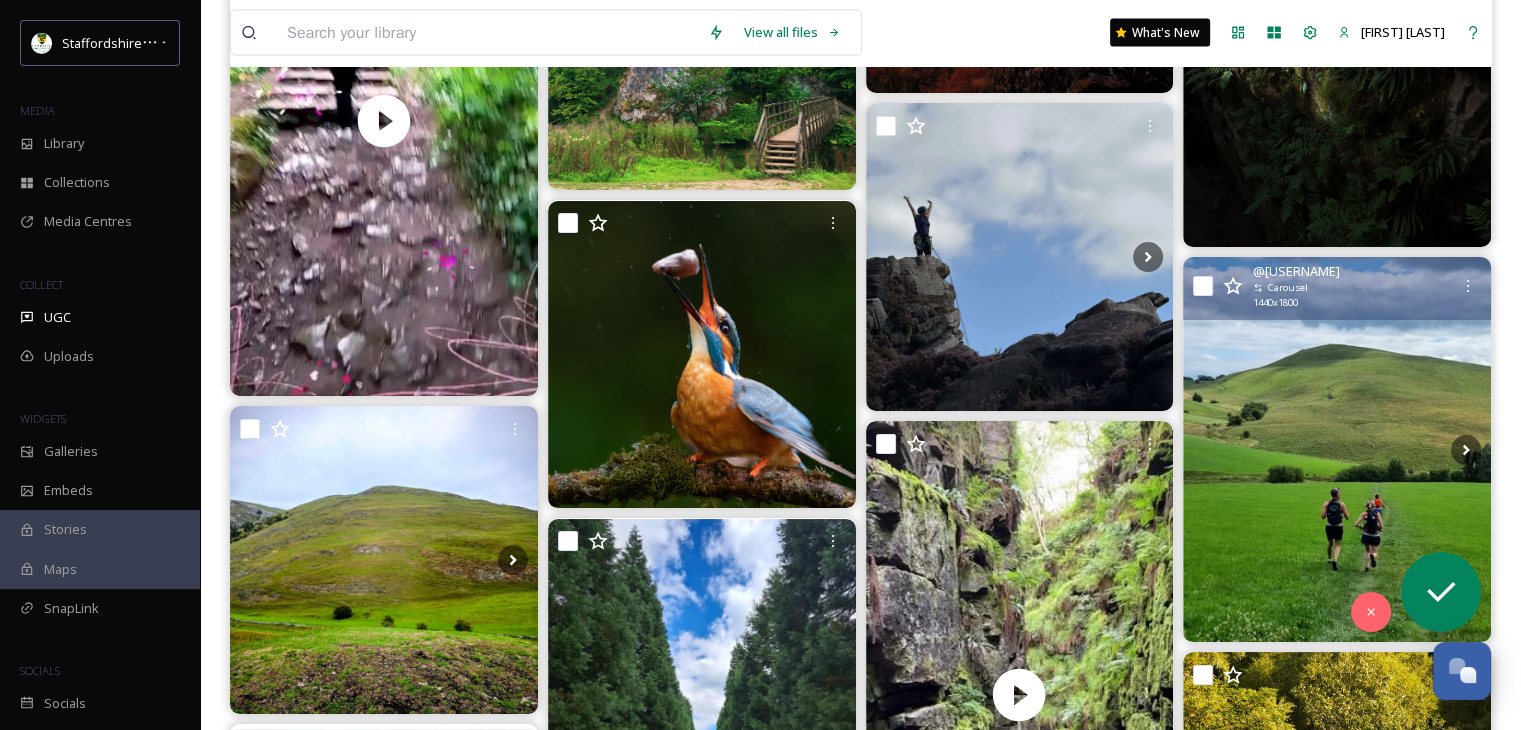click at bounding box center [1337, 449] 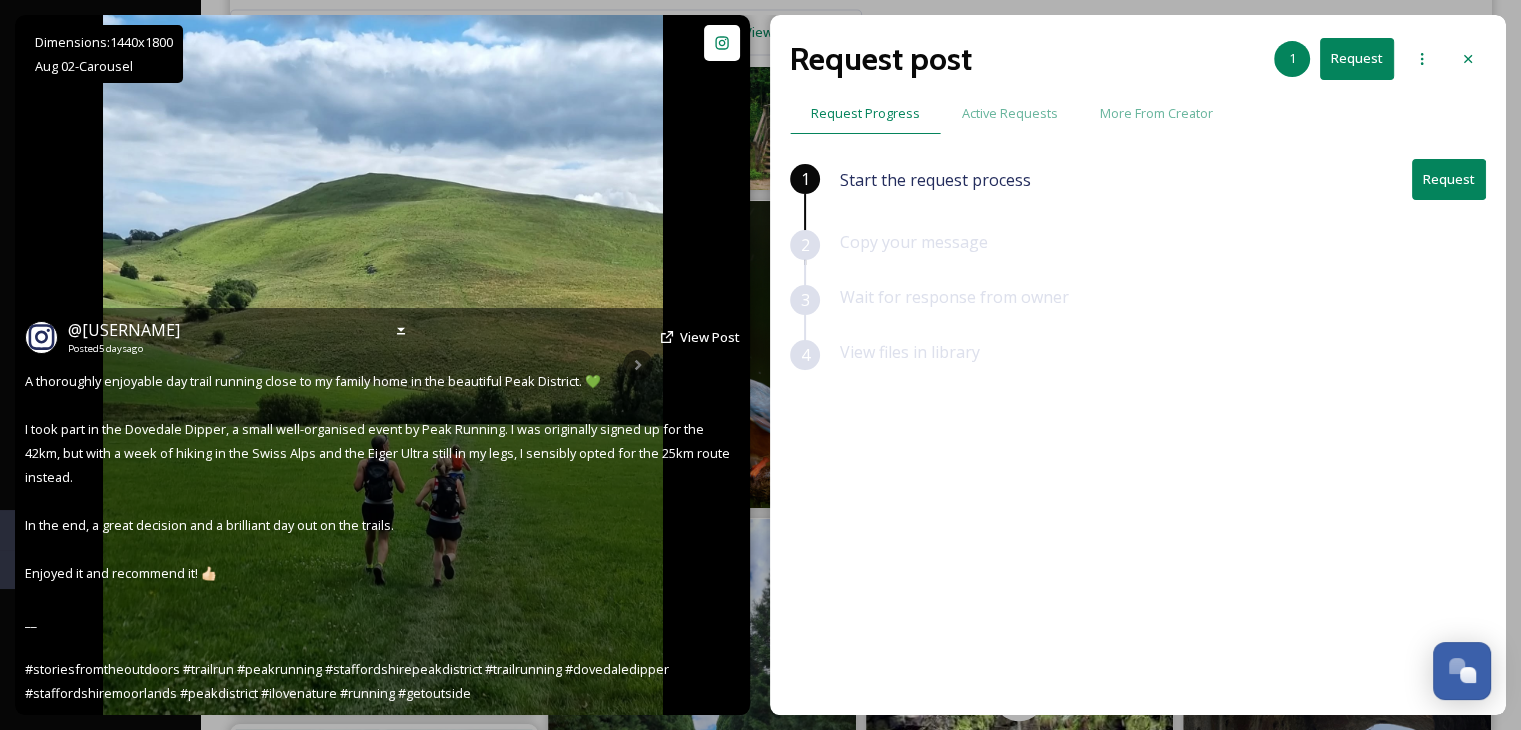 click at bounding box center [383, 365] 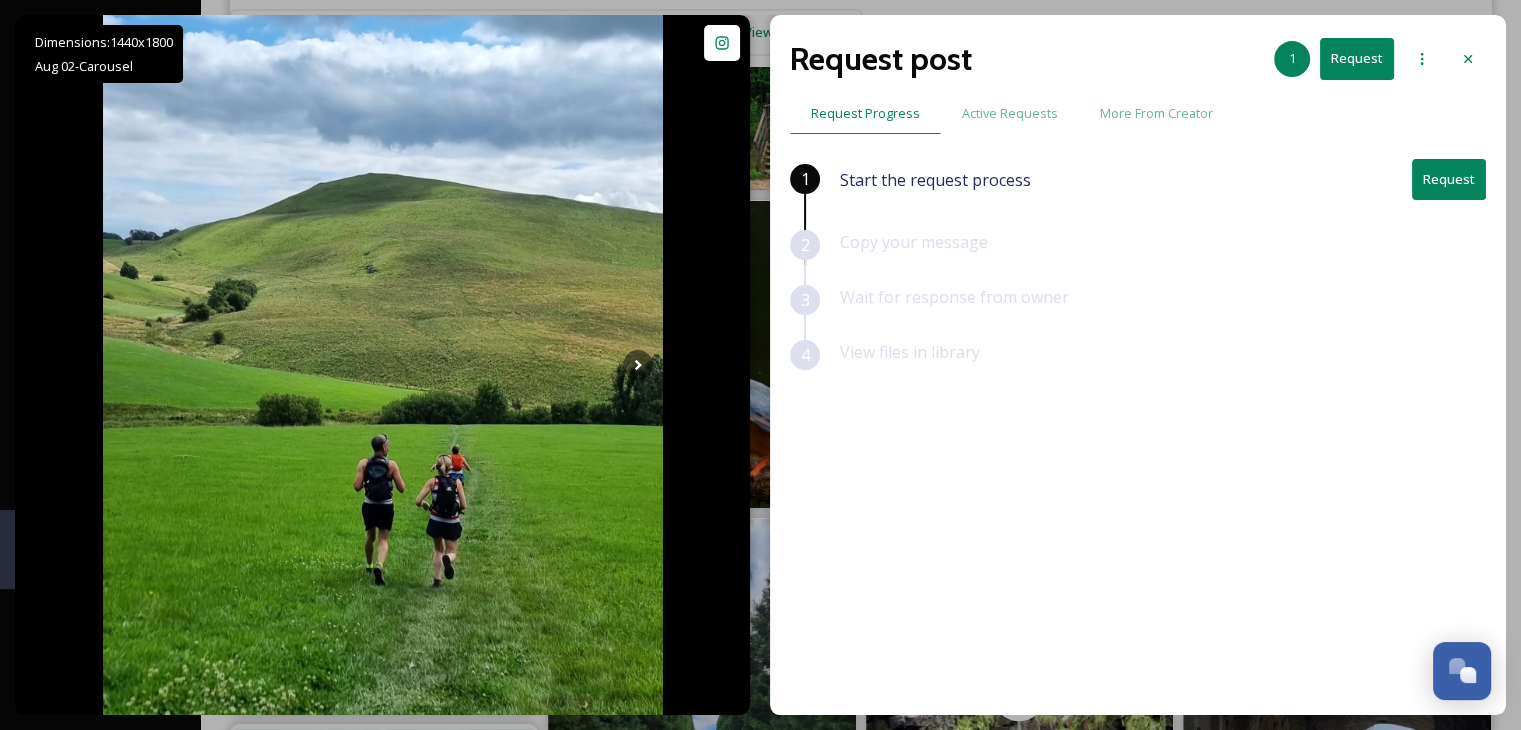 click on "Request" at bounding box center (1449, 179) 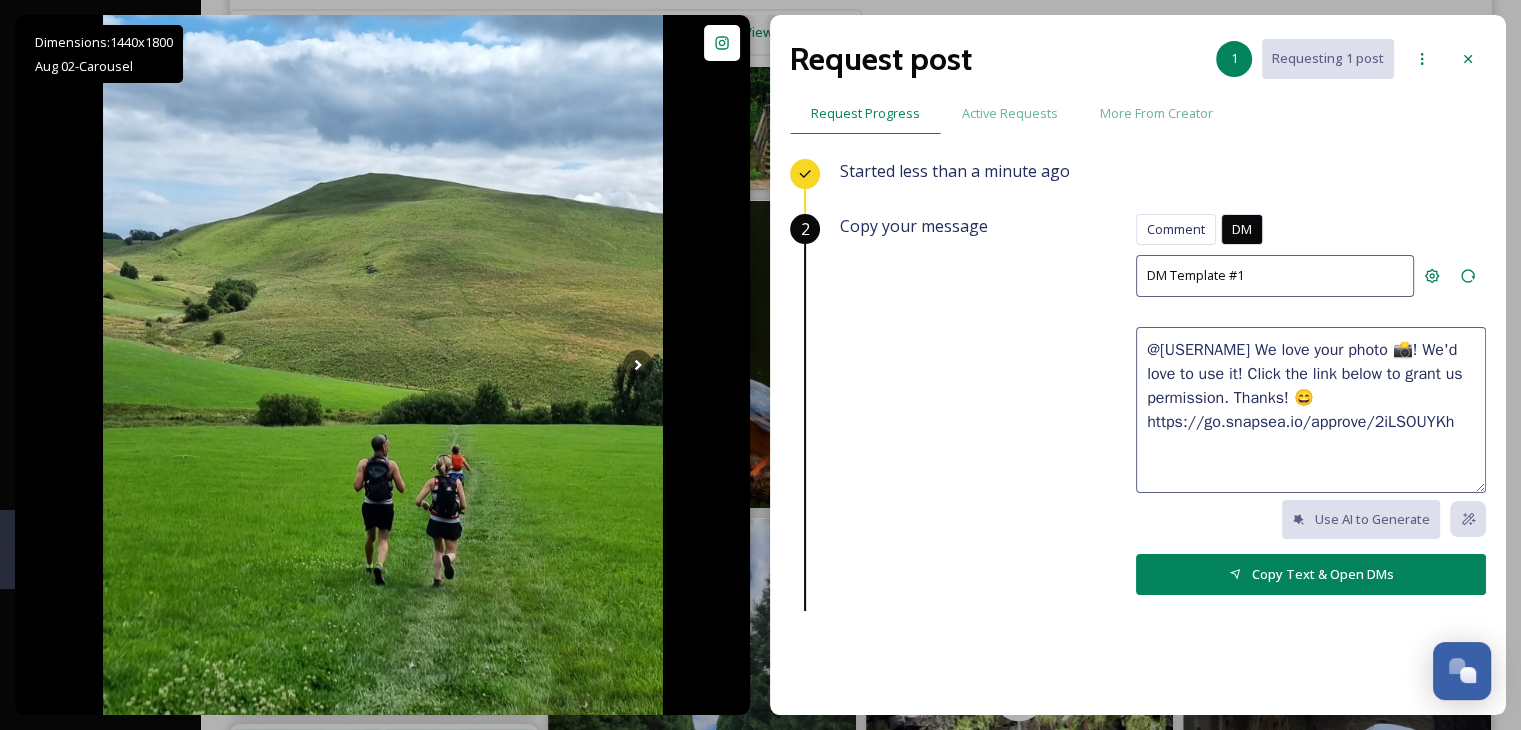 click on "Copy Text & Open DMs" at bounding box center [1311, 574] 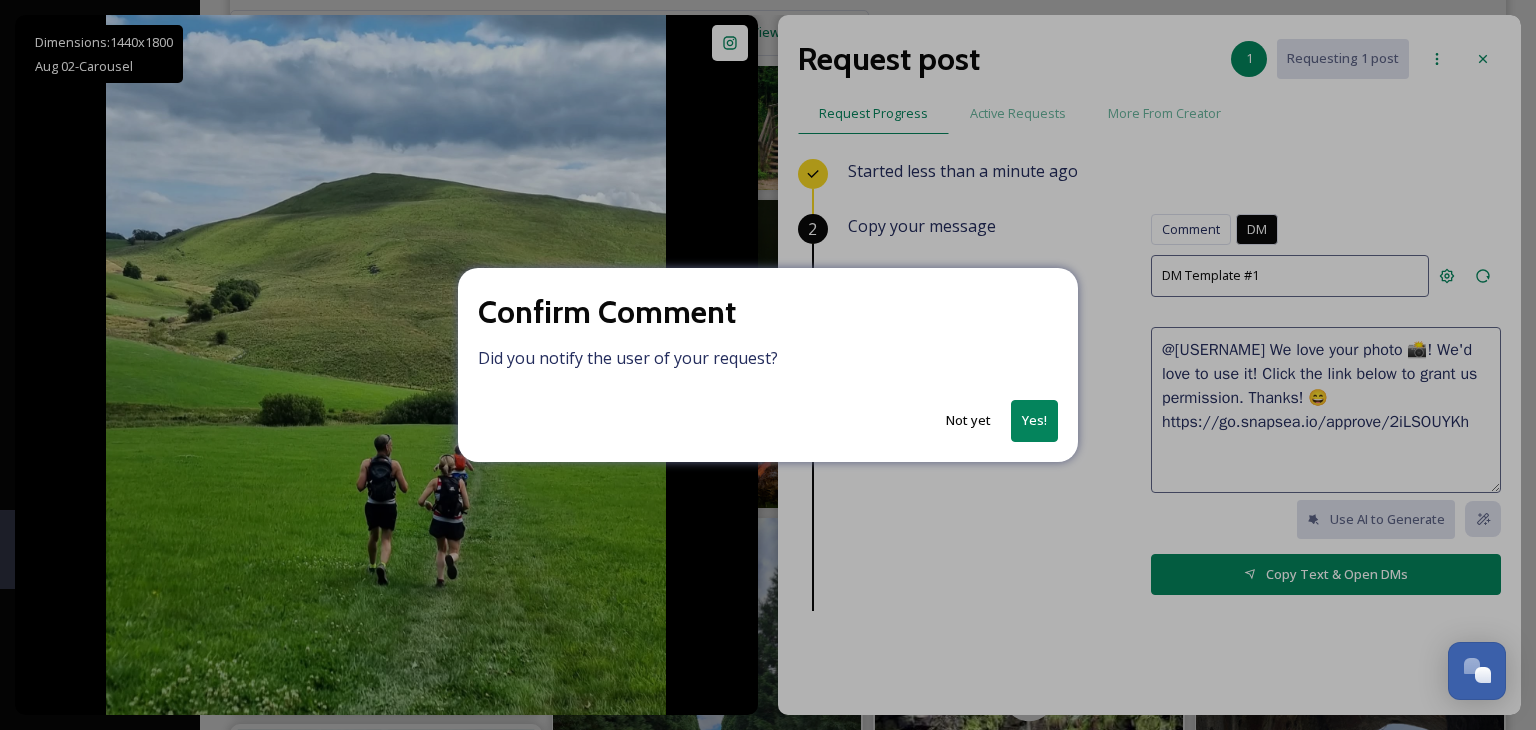click on "Not yet" at bounding box center (968, 420) 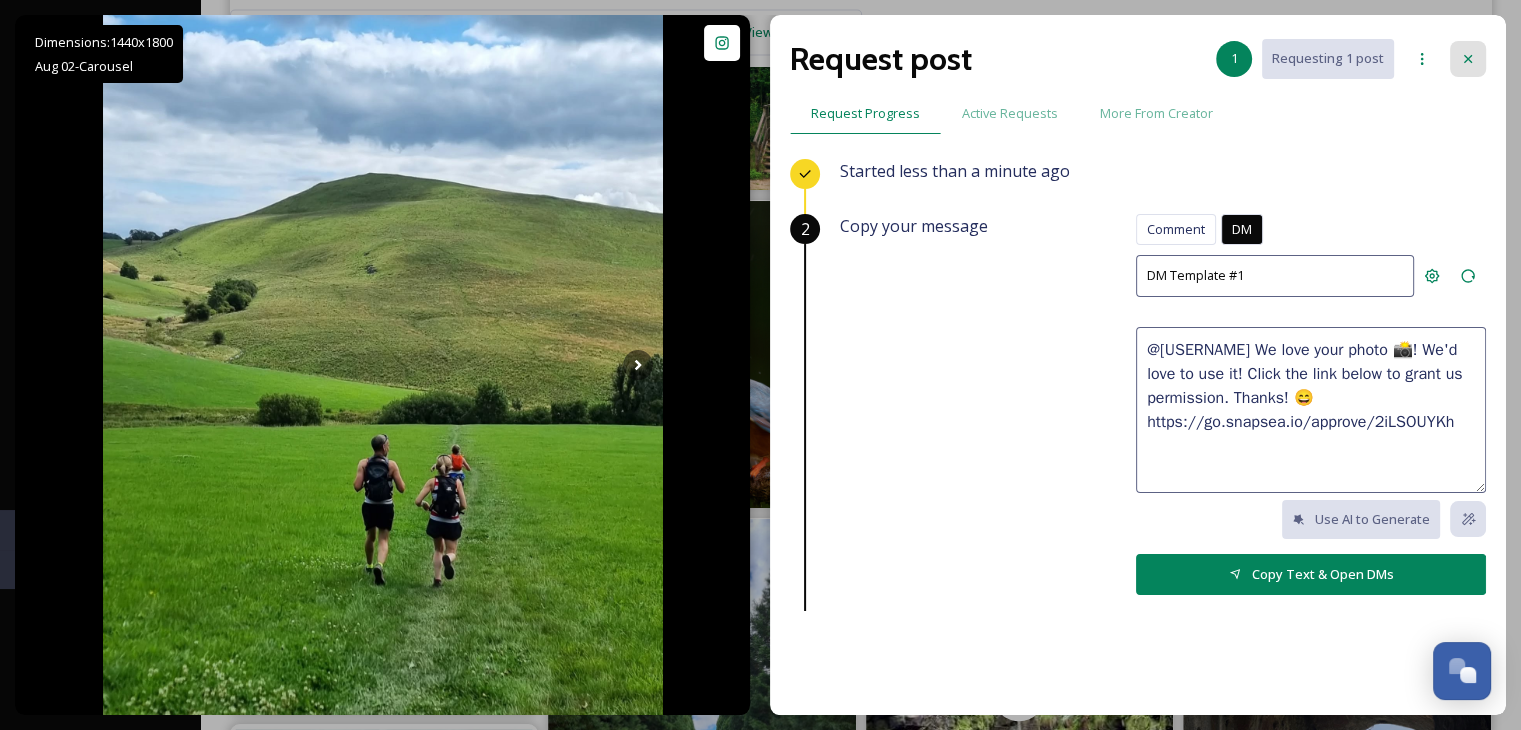click 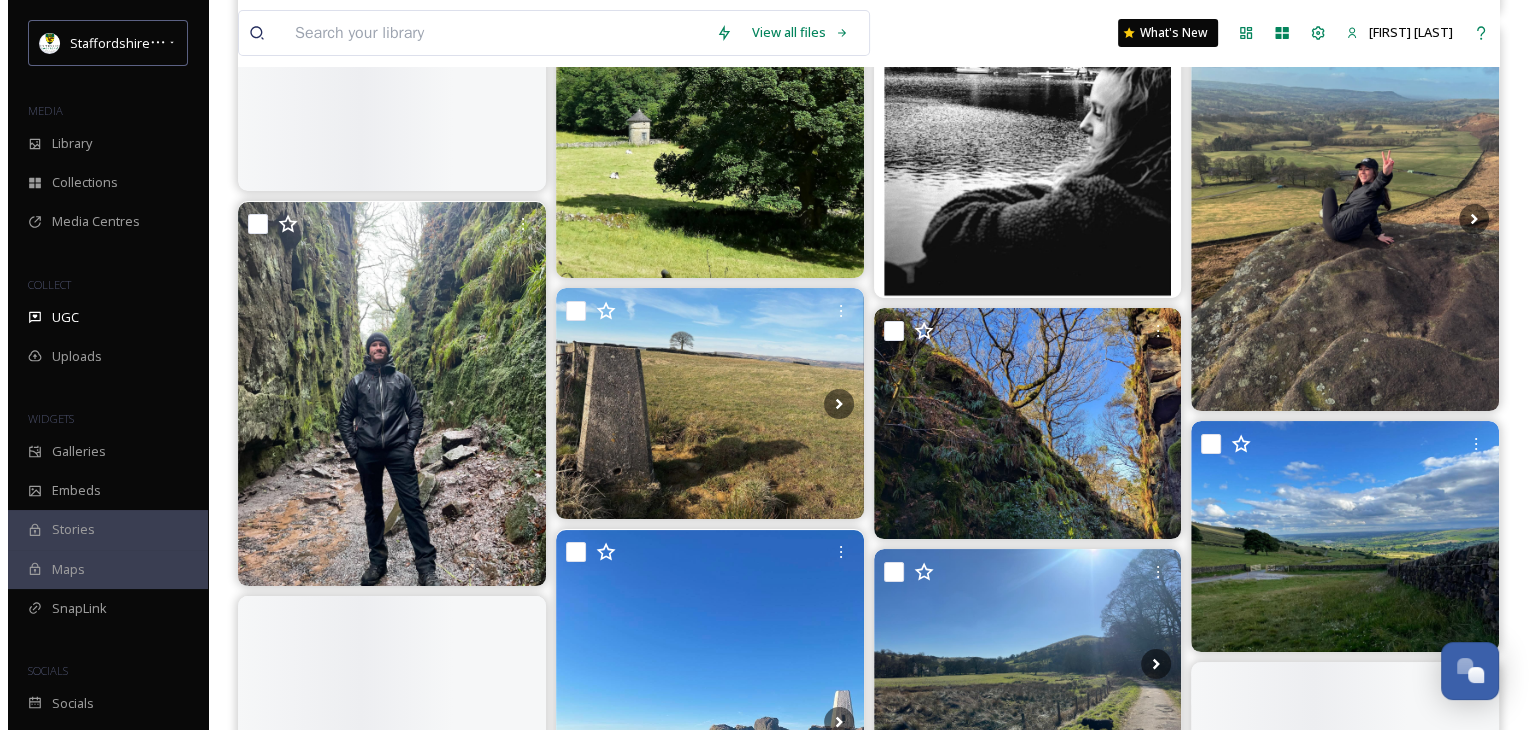 scroll, scrollTop: 0, scrollLeft: 0, axis: both 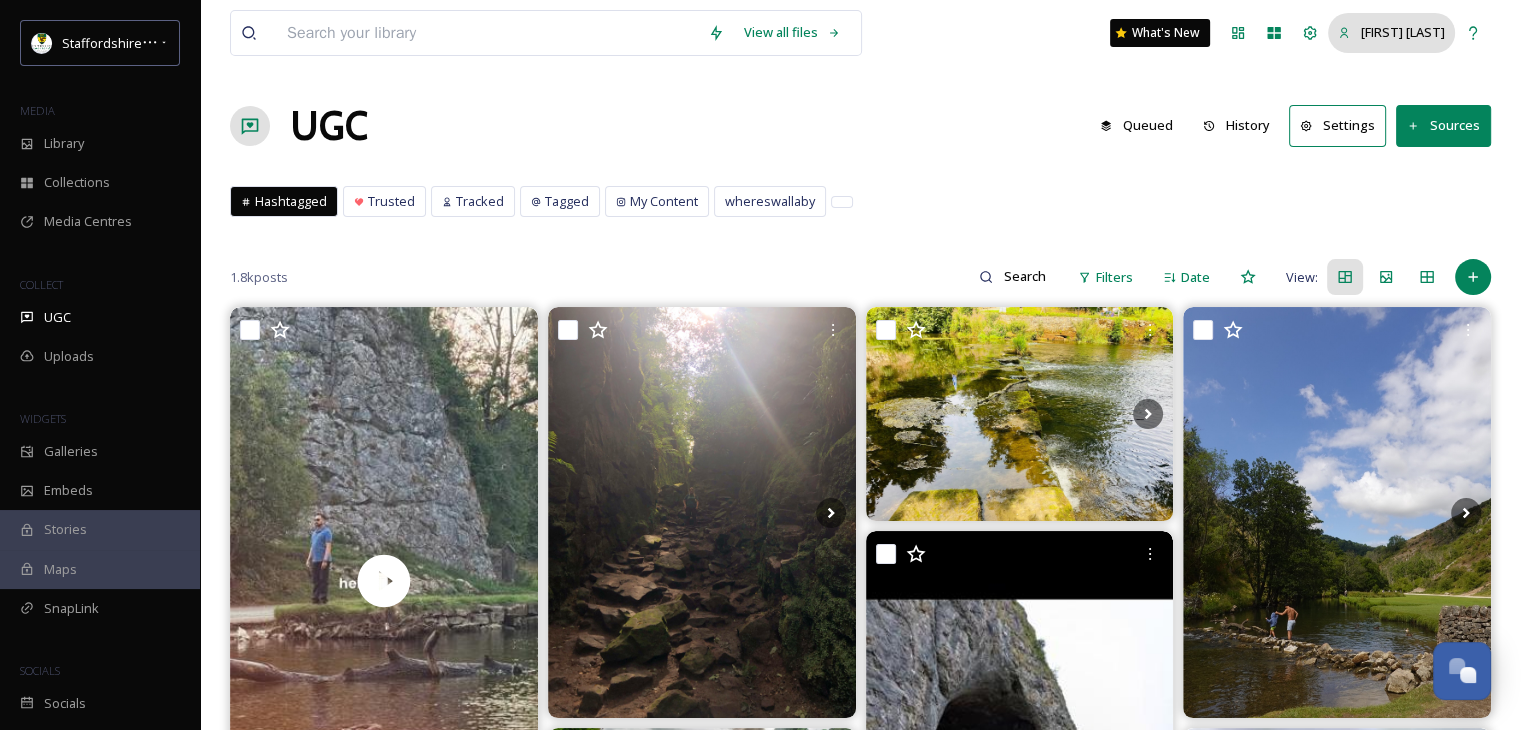 click on "[FIRST] [LAST]" at bounding box center (1403, 32) 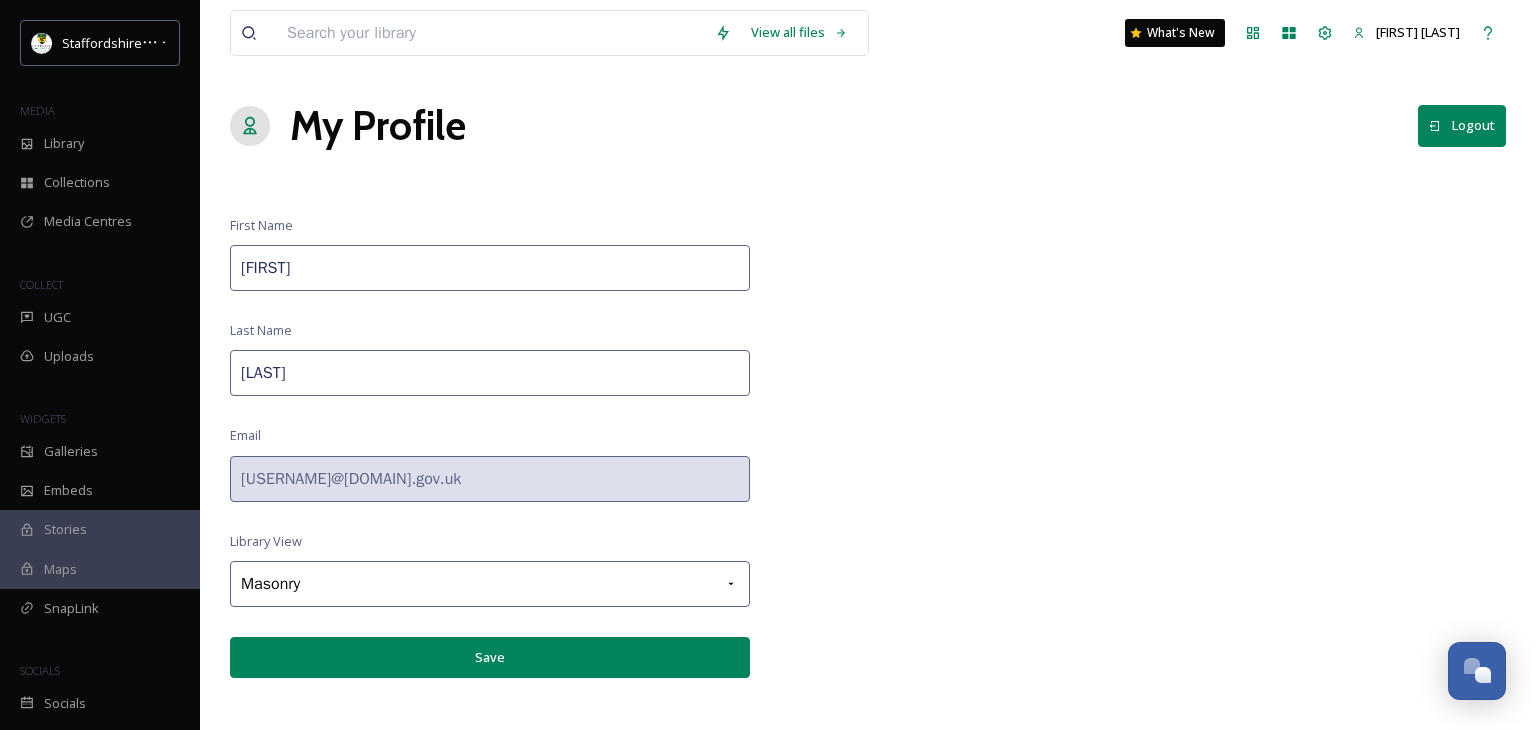 click on "Logout" at bounding box center (1462, 125) 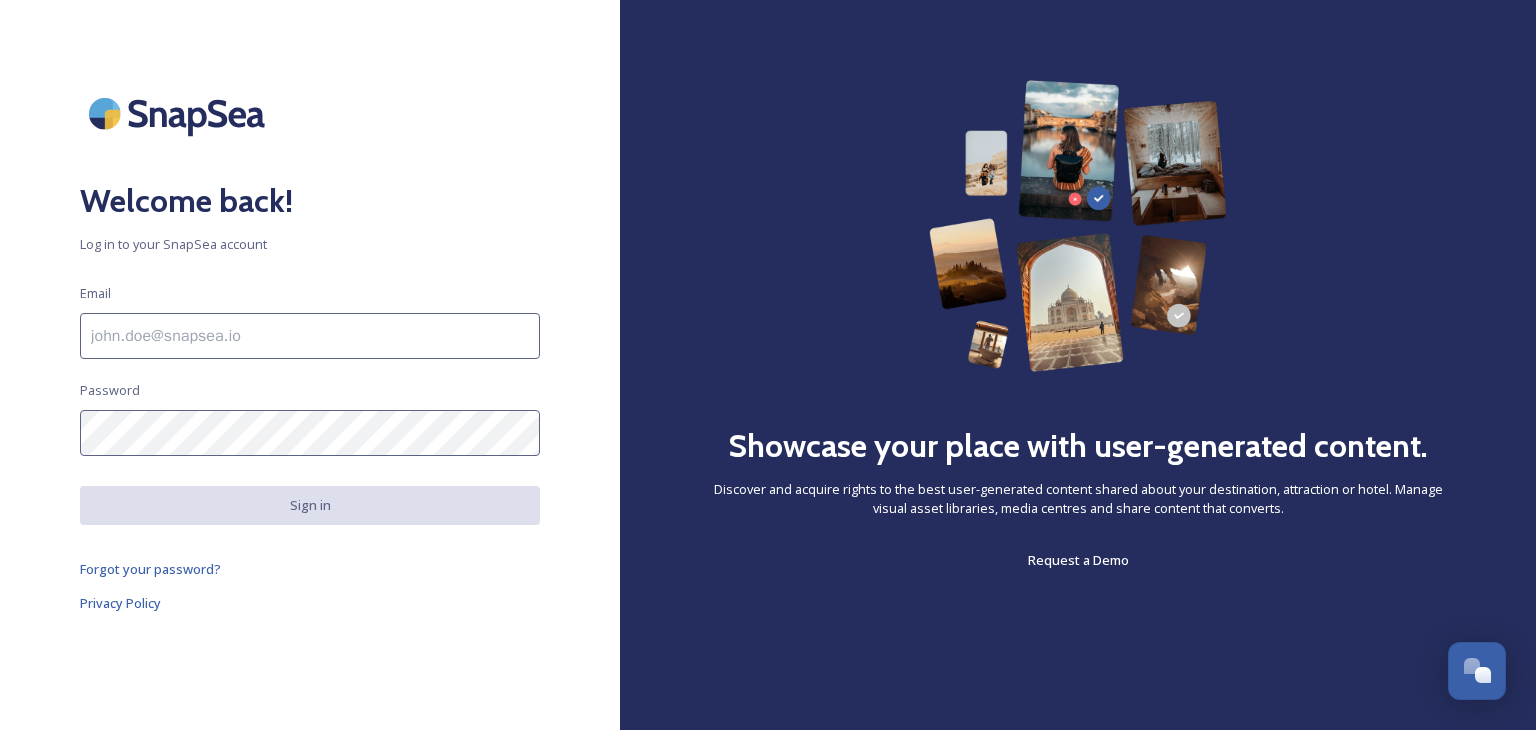 scroll, scrollTop: 0, scrollLeft: 0, axis: both 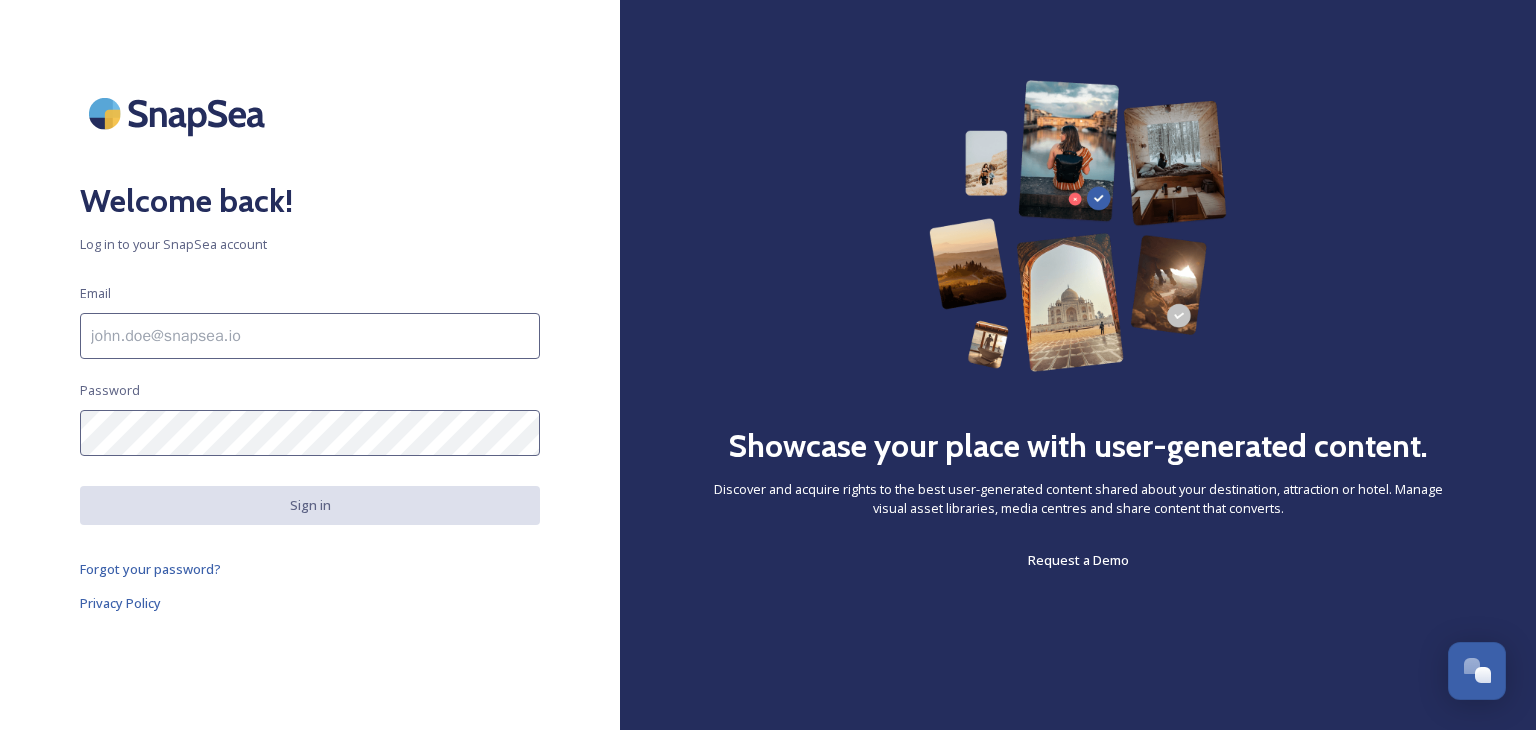 type on "[FIRSTNAME].[LASTNAME]@[DOMAIN]" 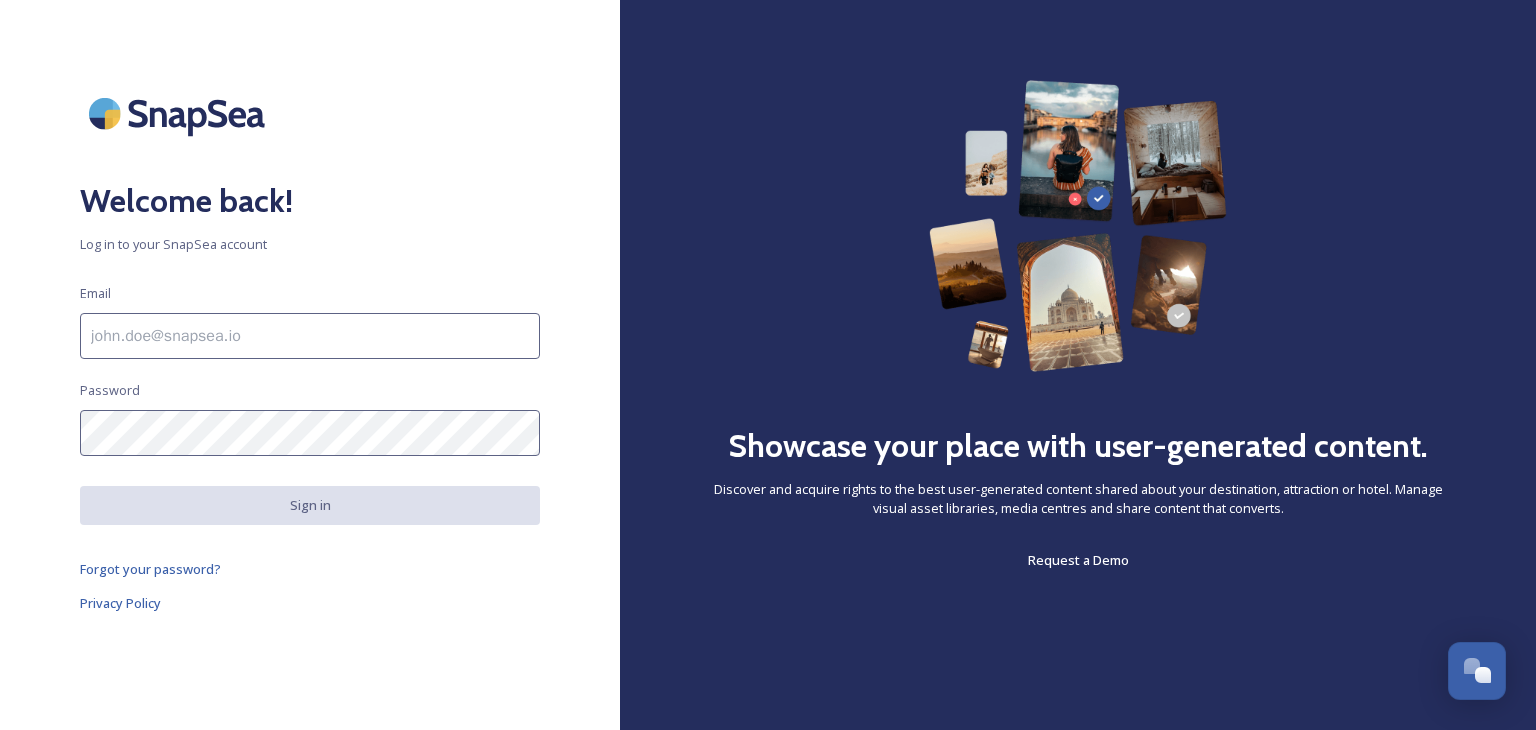 scroll, scrollTop: 0, scrollLeft: 0, axis: both 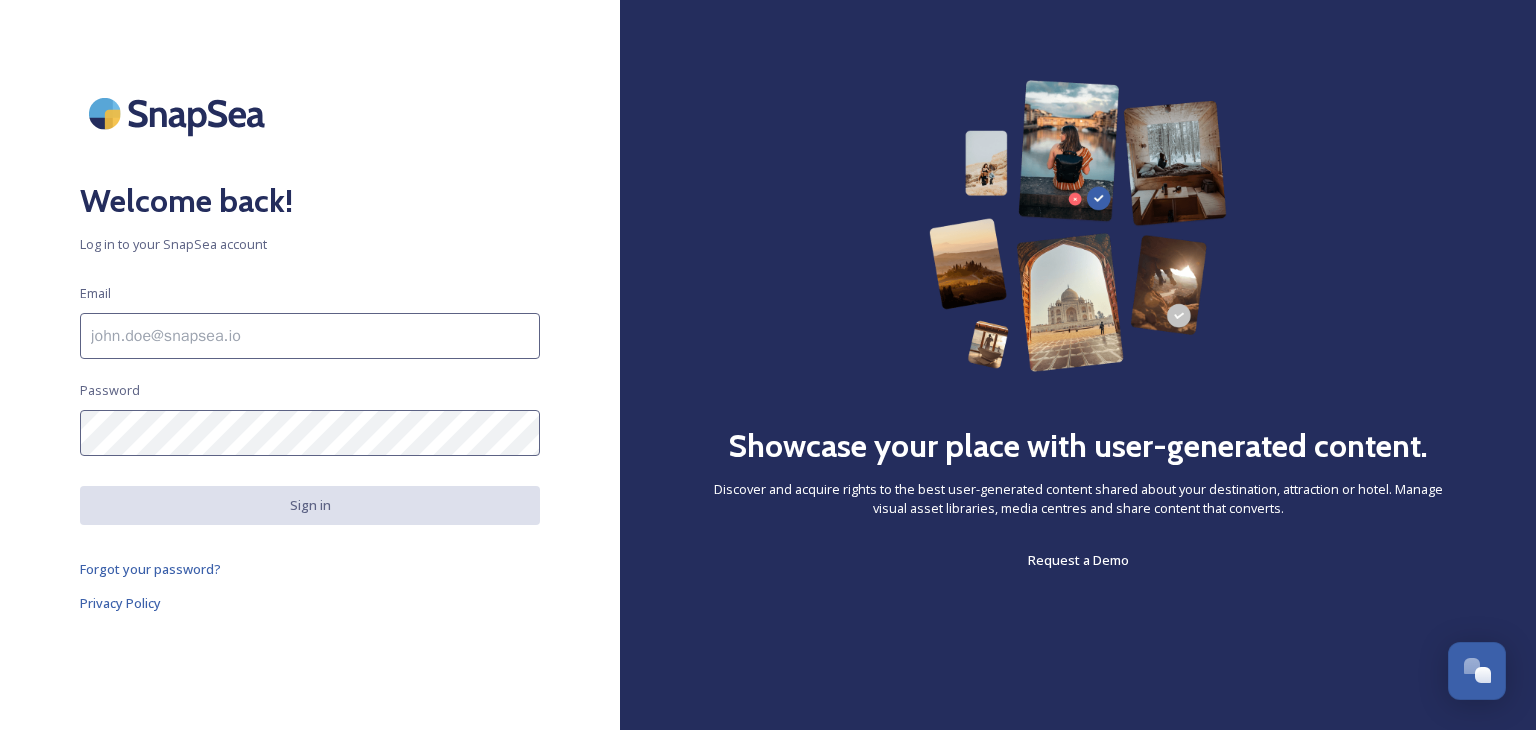 click at bounding box center [310, 336] 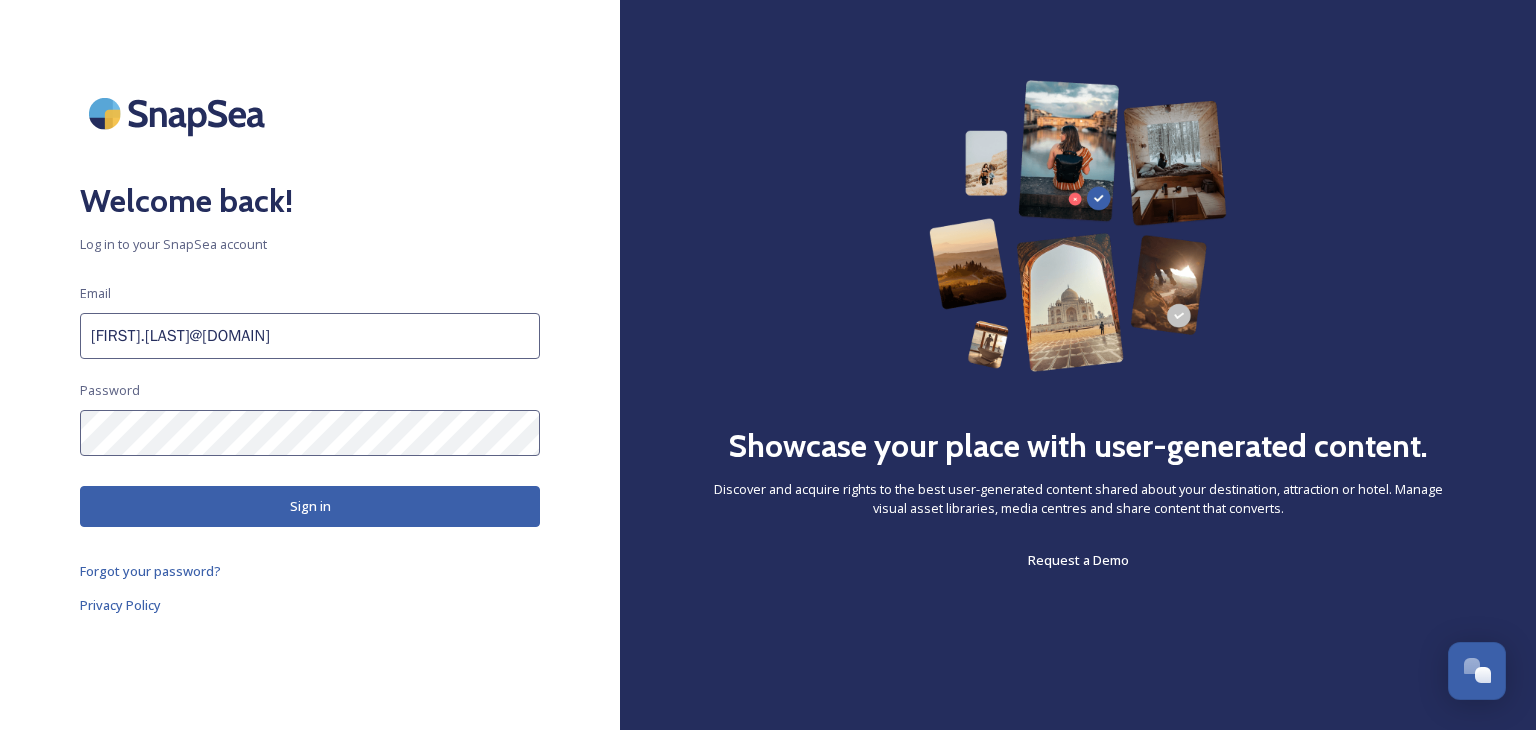 click on "Sign in" at bounding box center [310, 506] 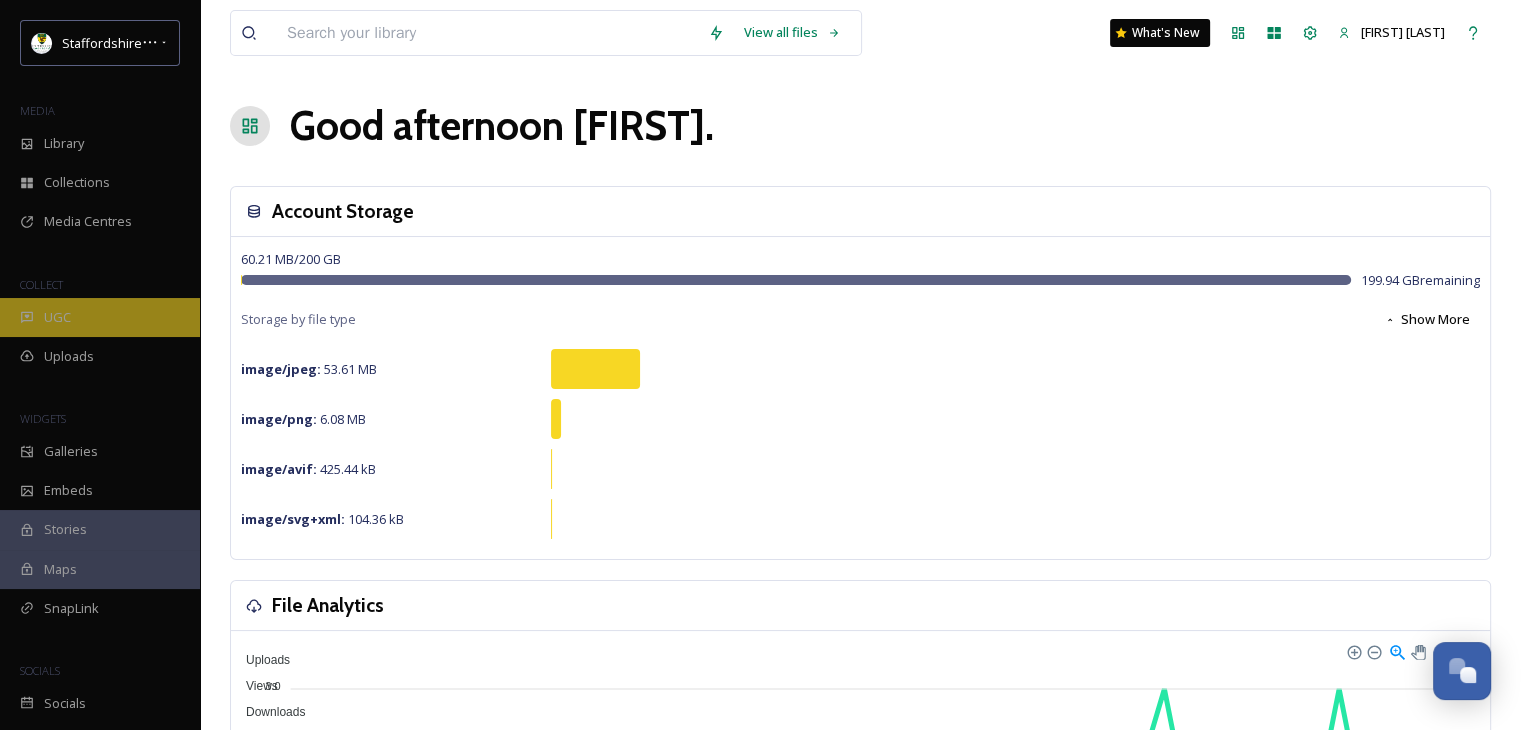 click on "UGC" at bounding box center (100, 317) 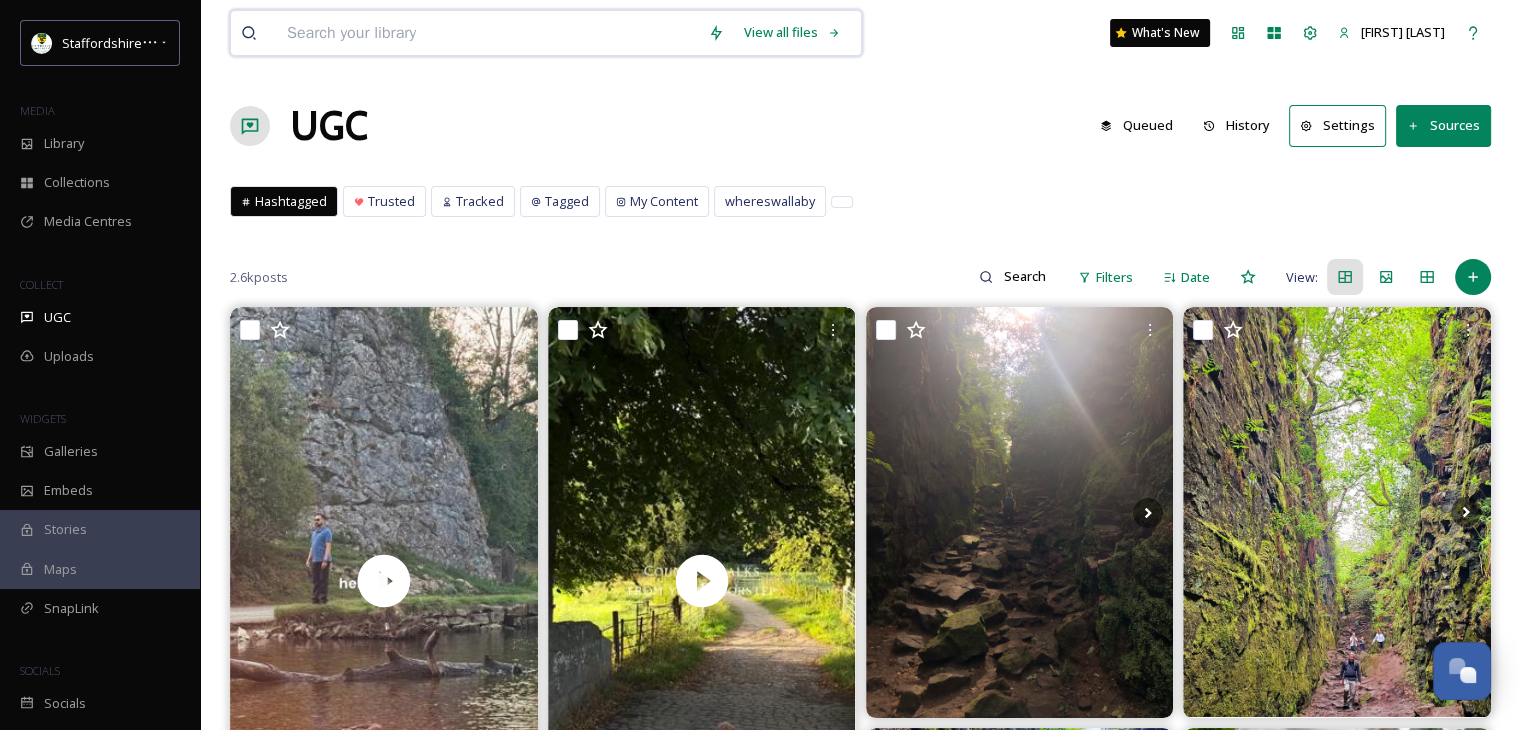 click at bounding box center [487, 33] 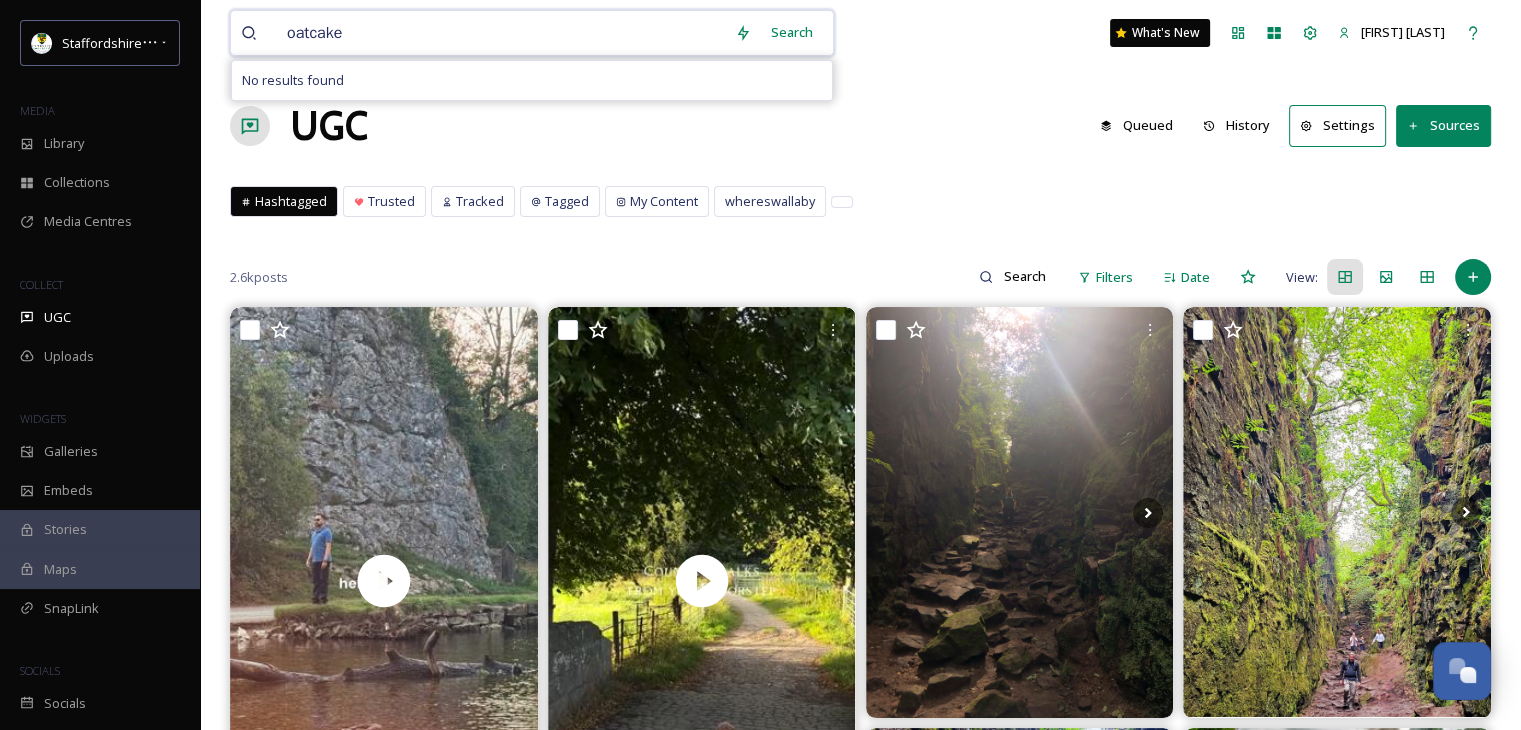 type on "oatcakes" 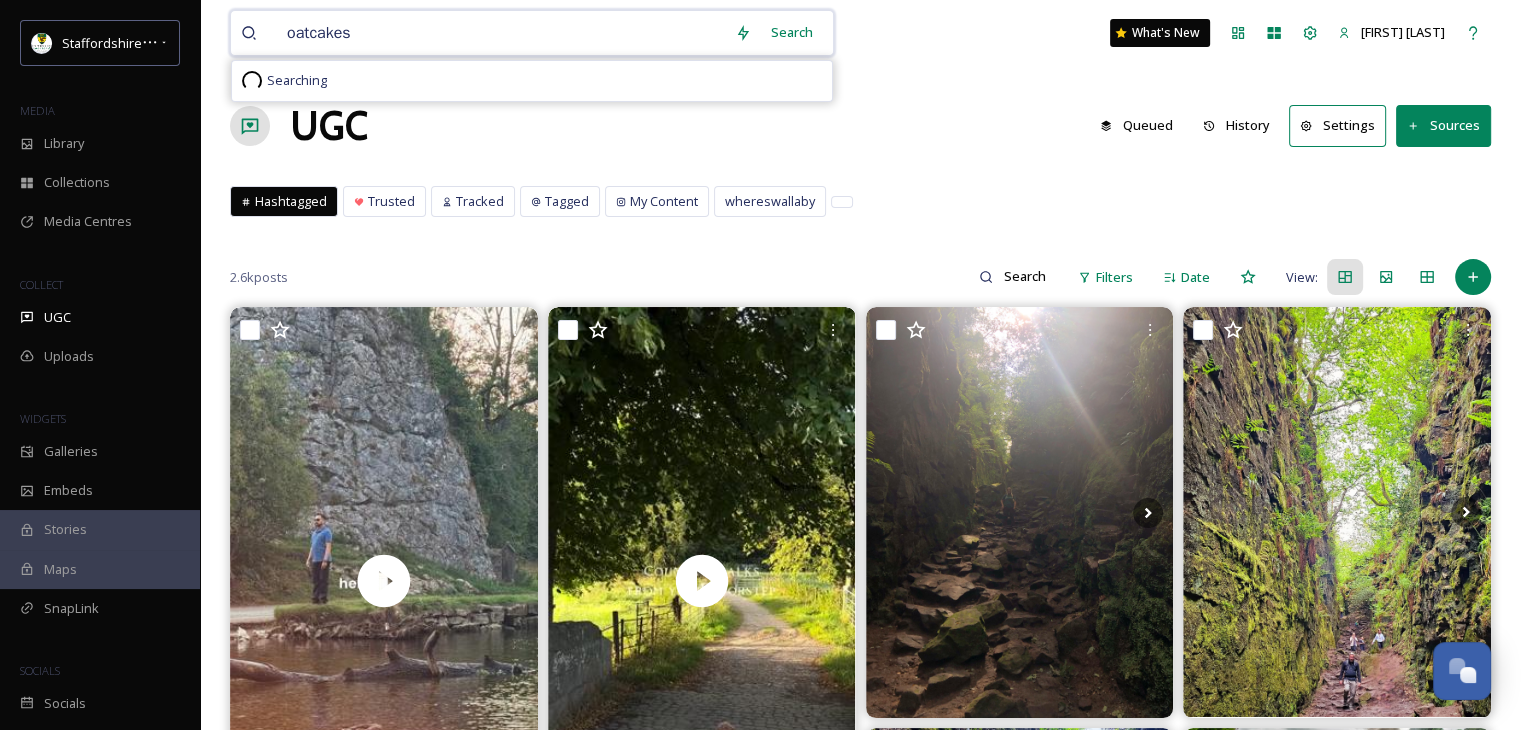 type 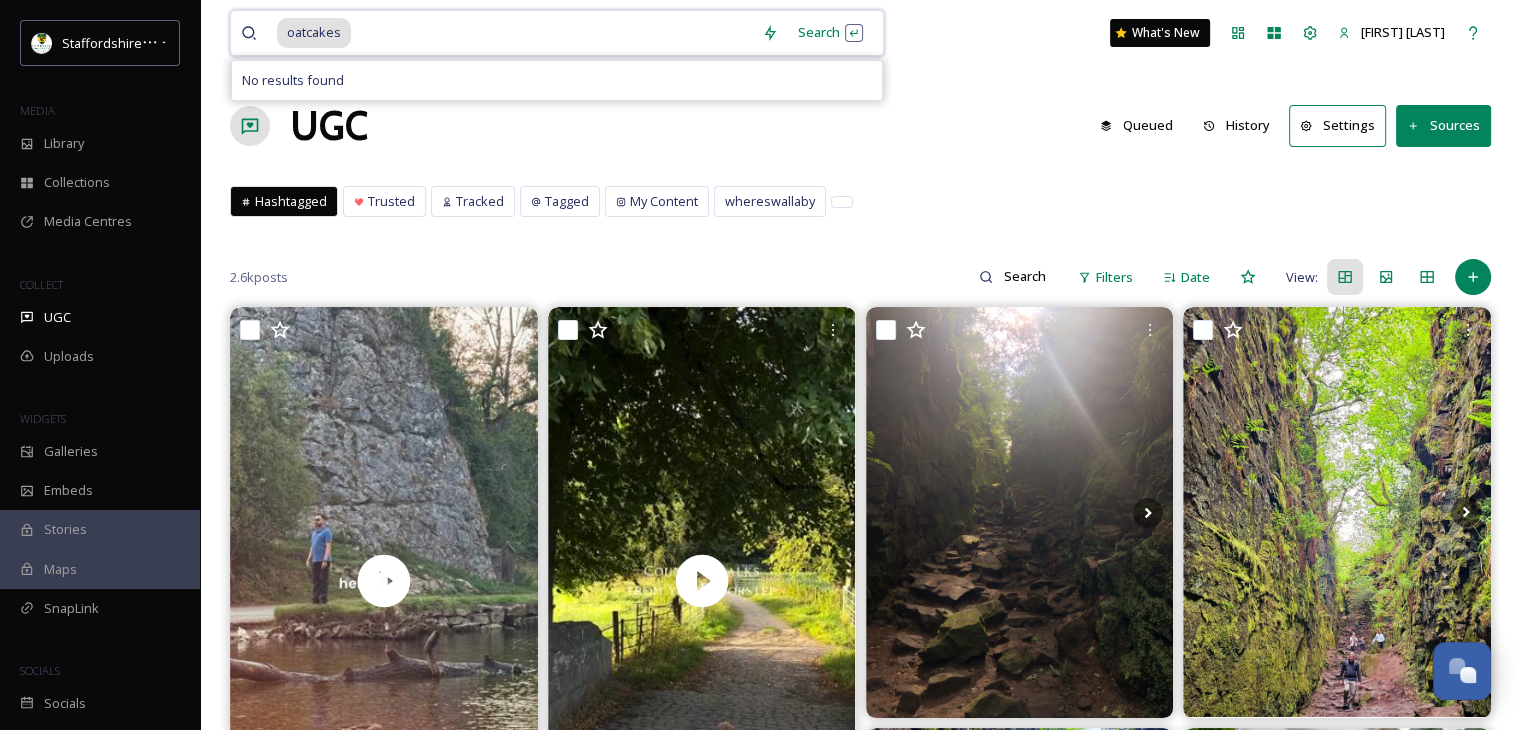 click on "oatcakes" at bounding box center [314, 32] 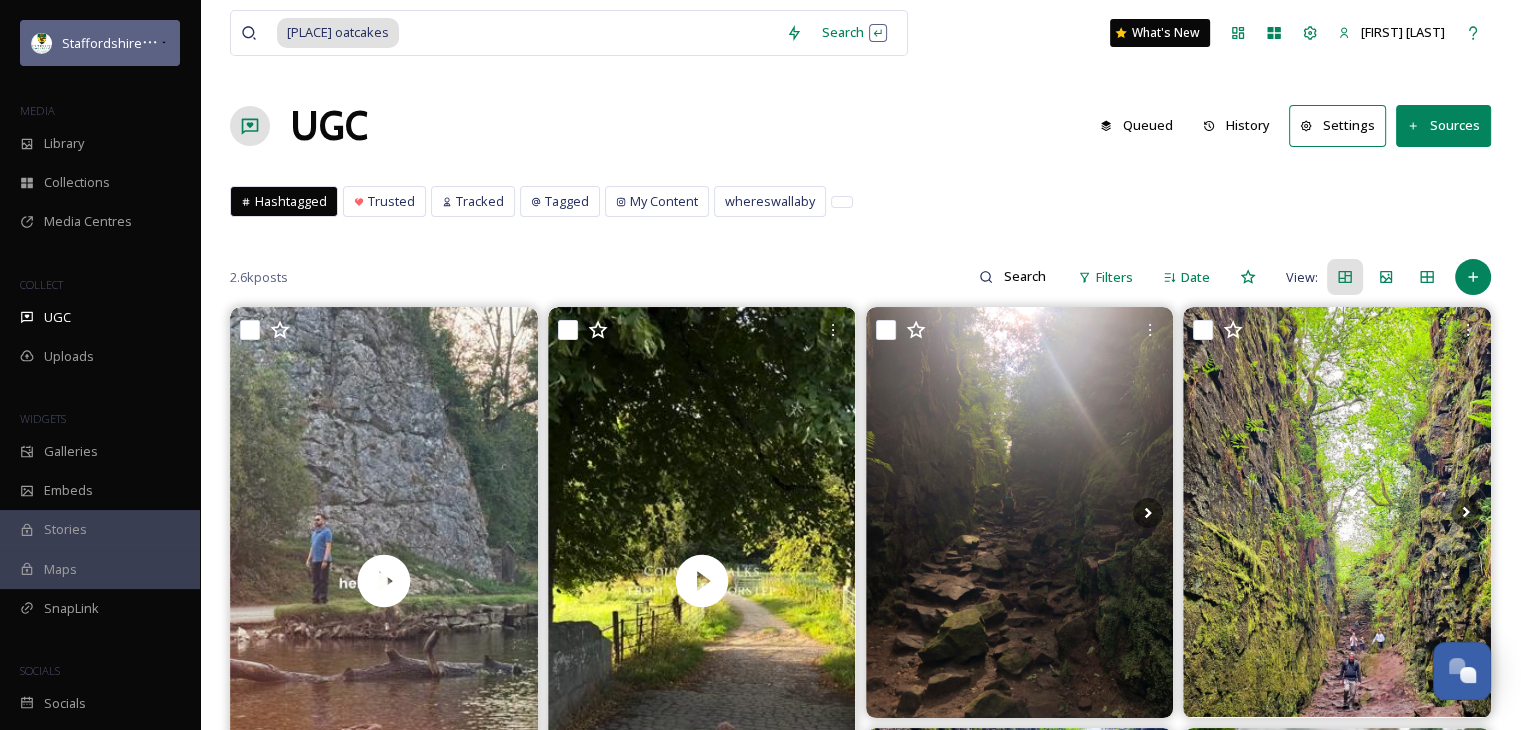 click on "Staffordshire Moorlands" at bounding box center [136, 43] 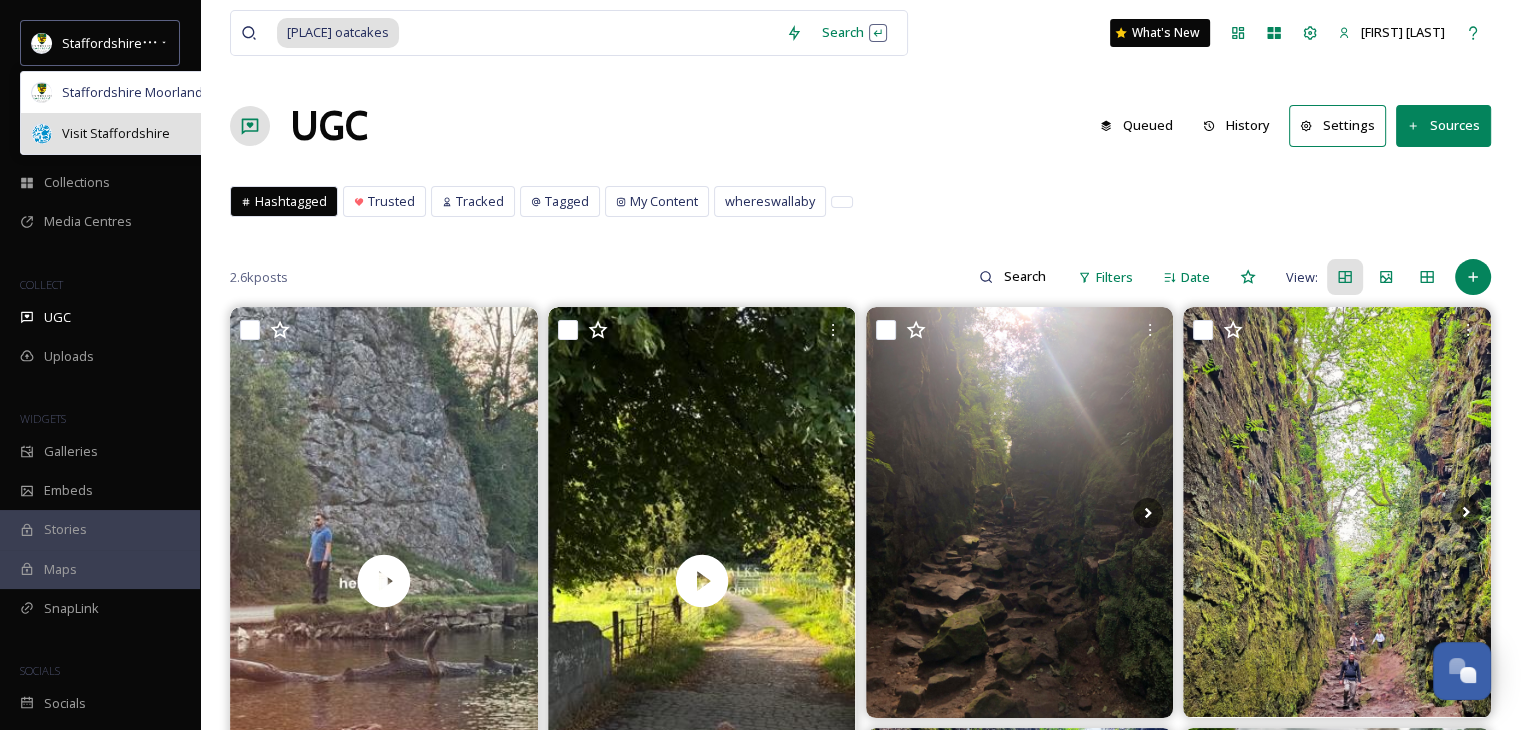 click on "Visit Staffordshire" at bounding box center [116, 133] 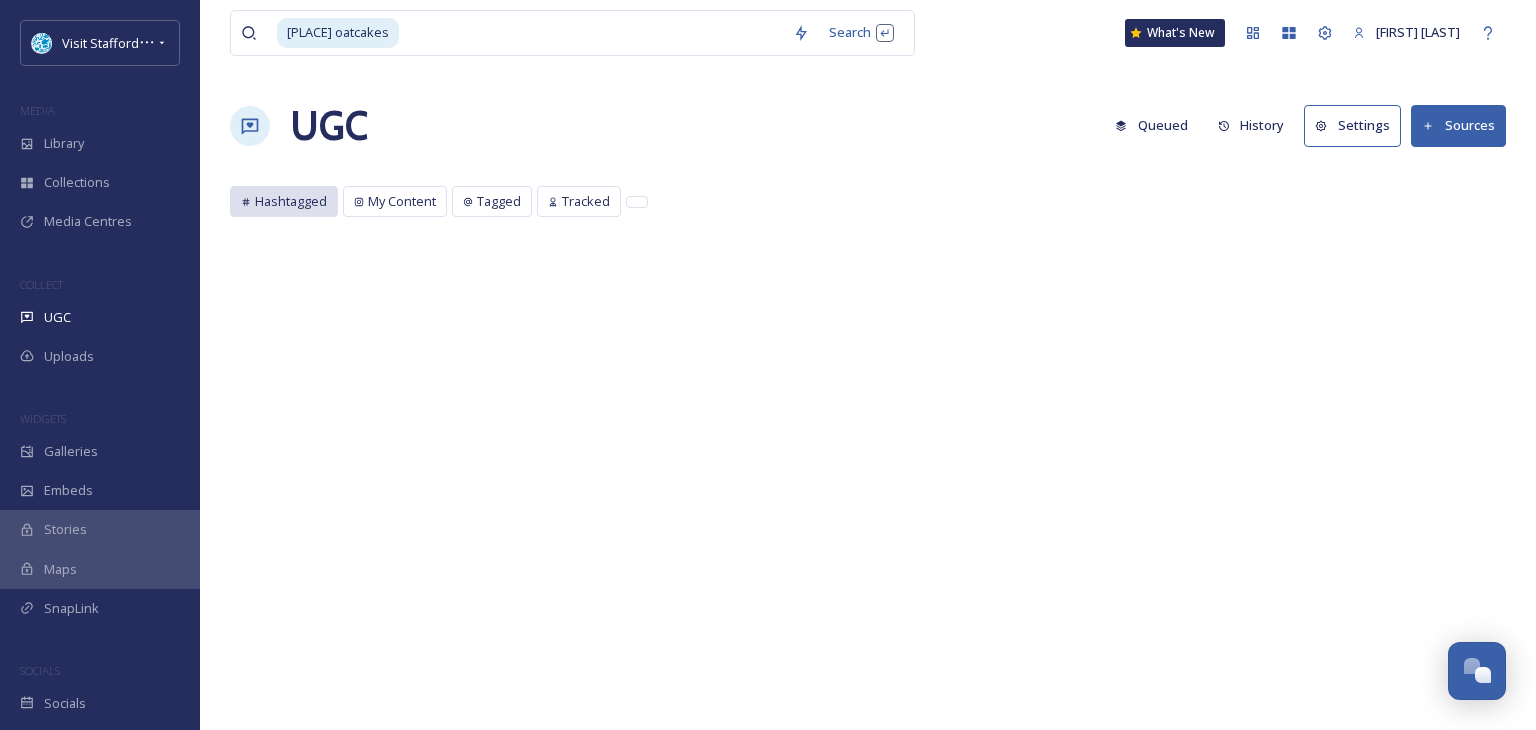 click on "Hashtagged" at bounding box center [291, 201] 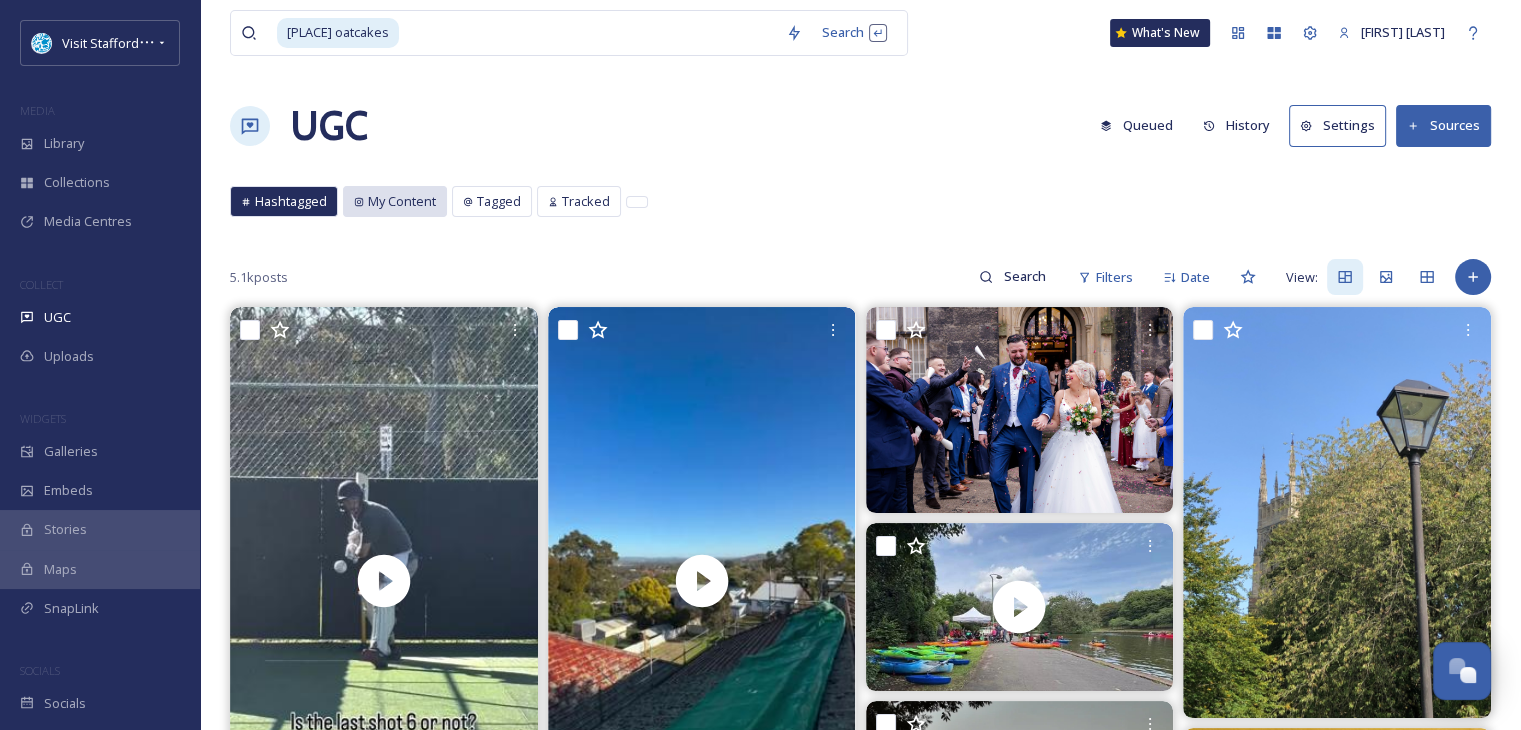 click on "My Content" at bounding box center [402, 201] 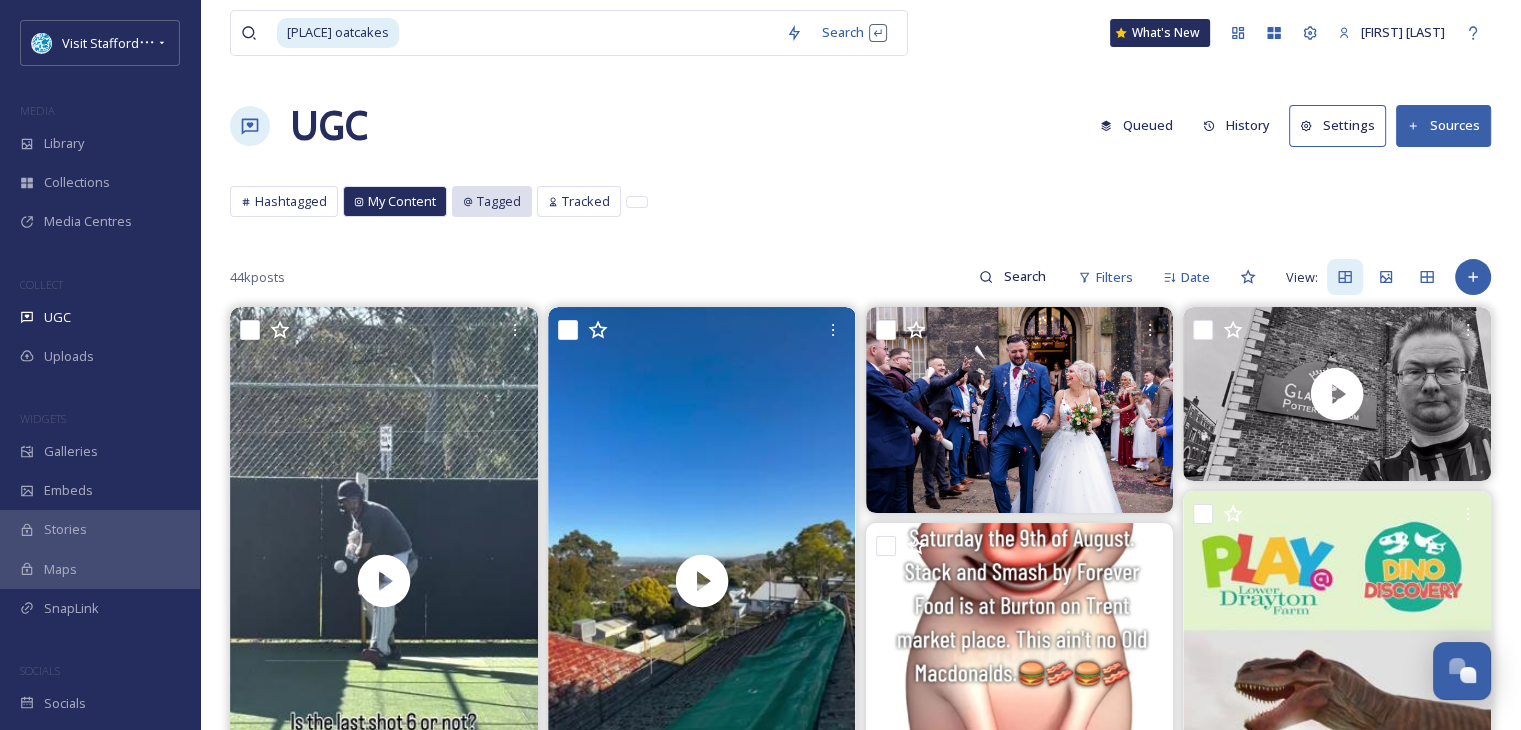 click on "Tagged" at bounding box center (499, 201) 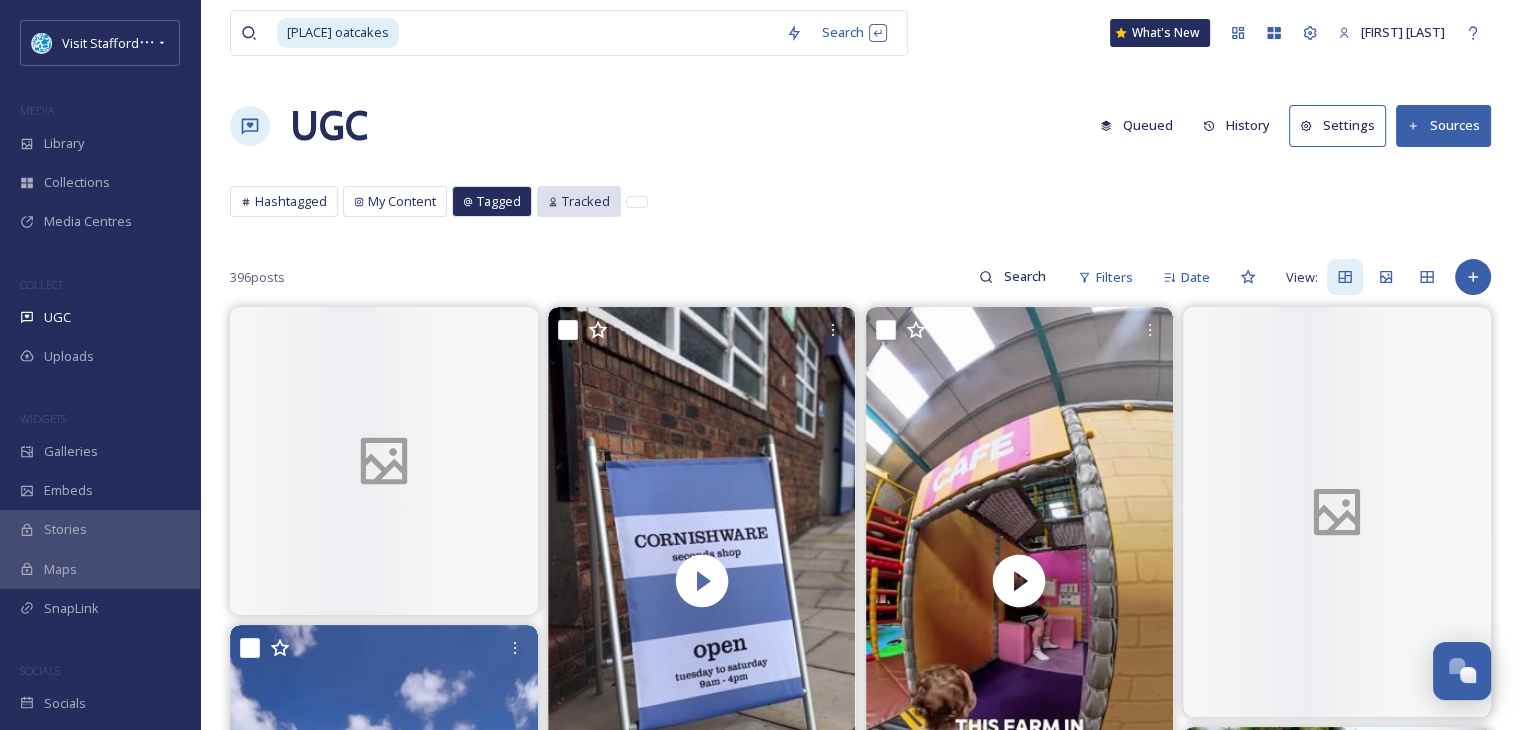 click on "Tracked" at bounding box center (586, 201) 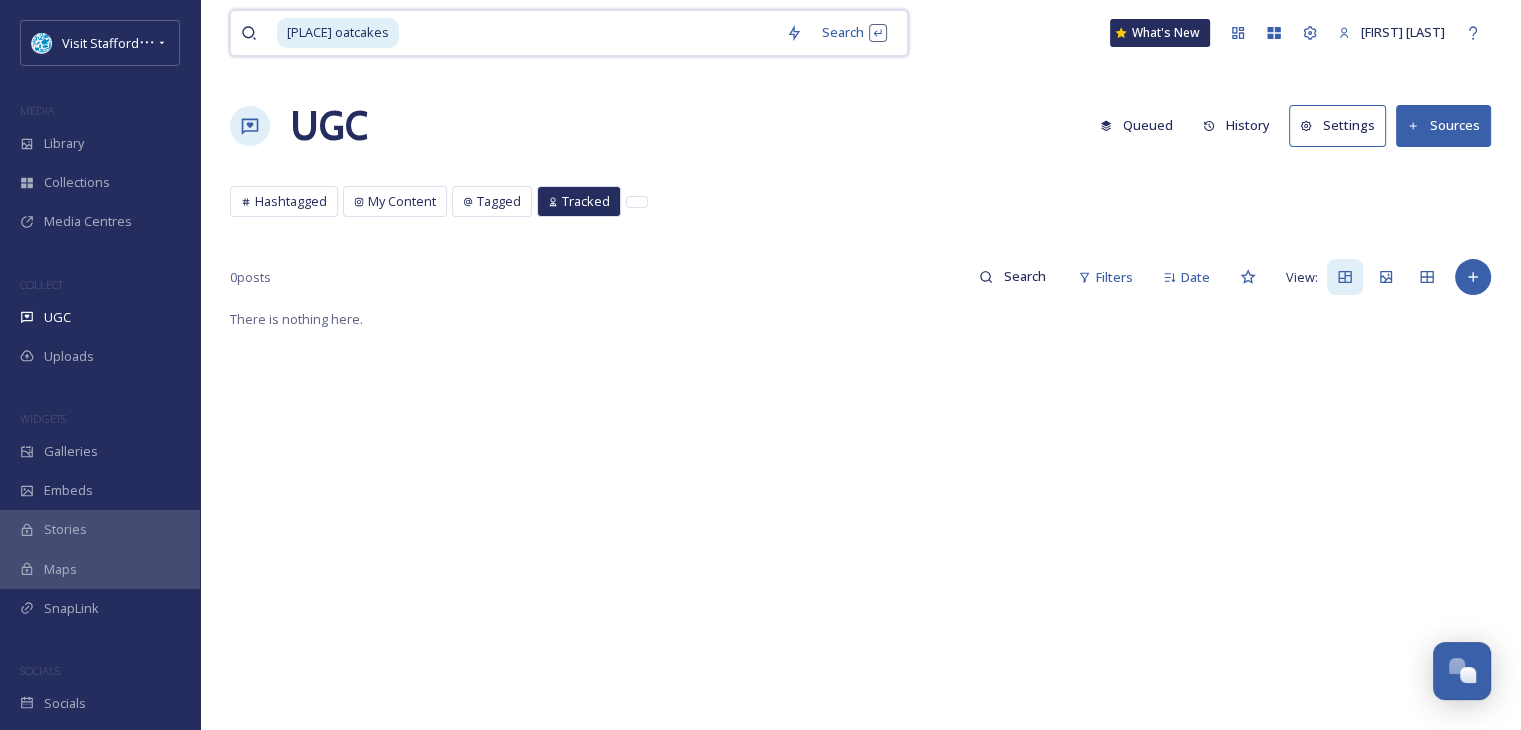 click at bounding box center (588, 33) 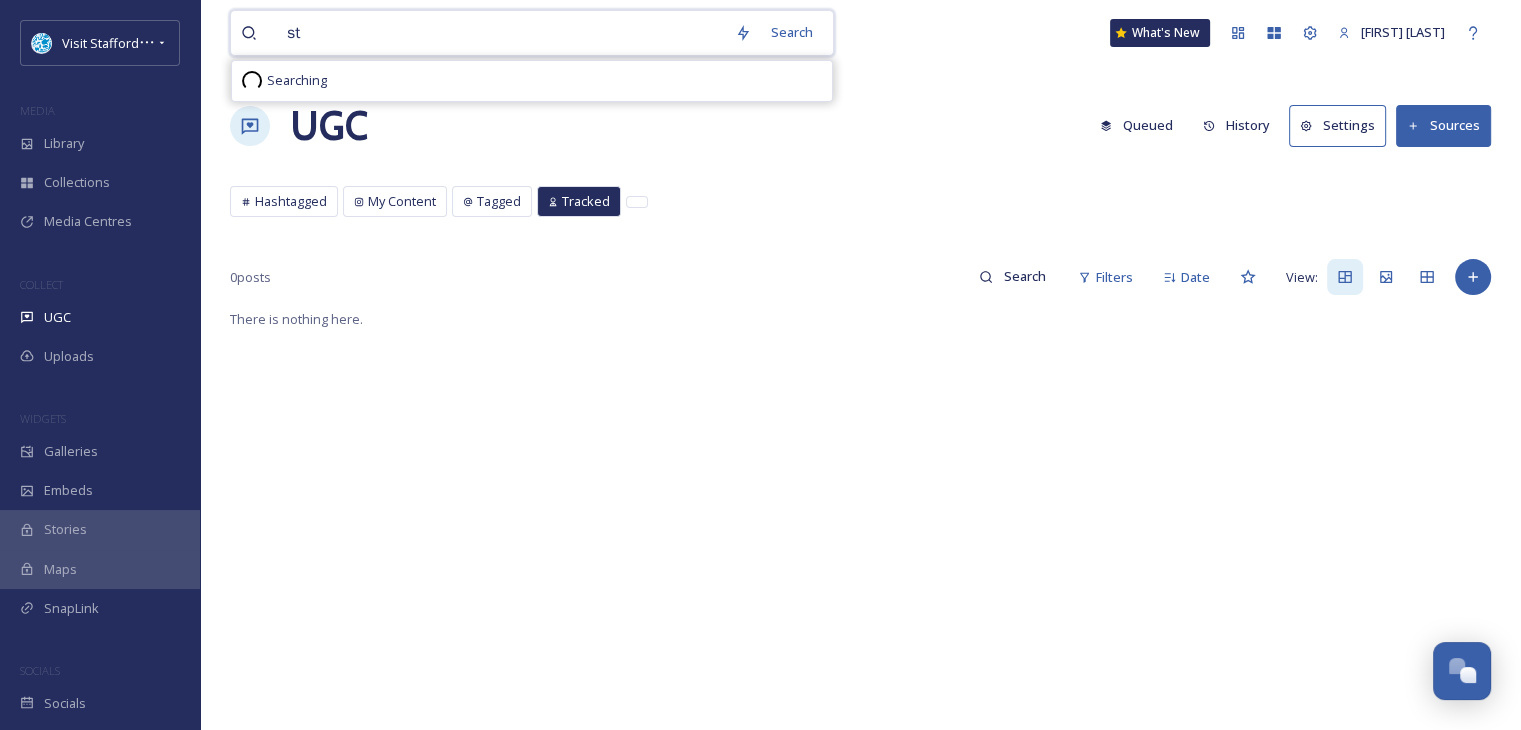 type on "s" 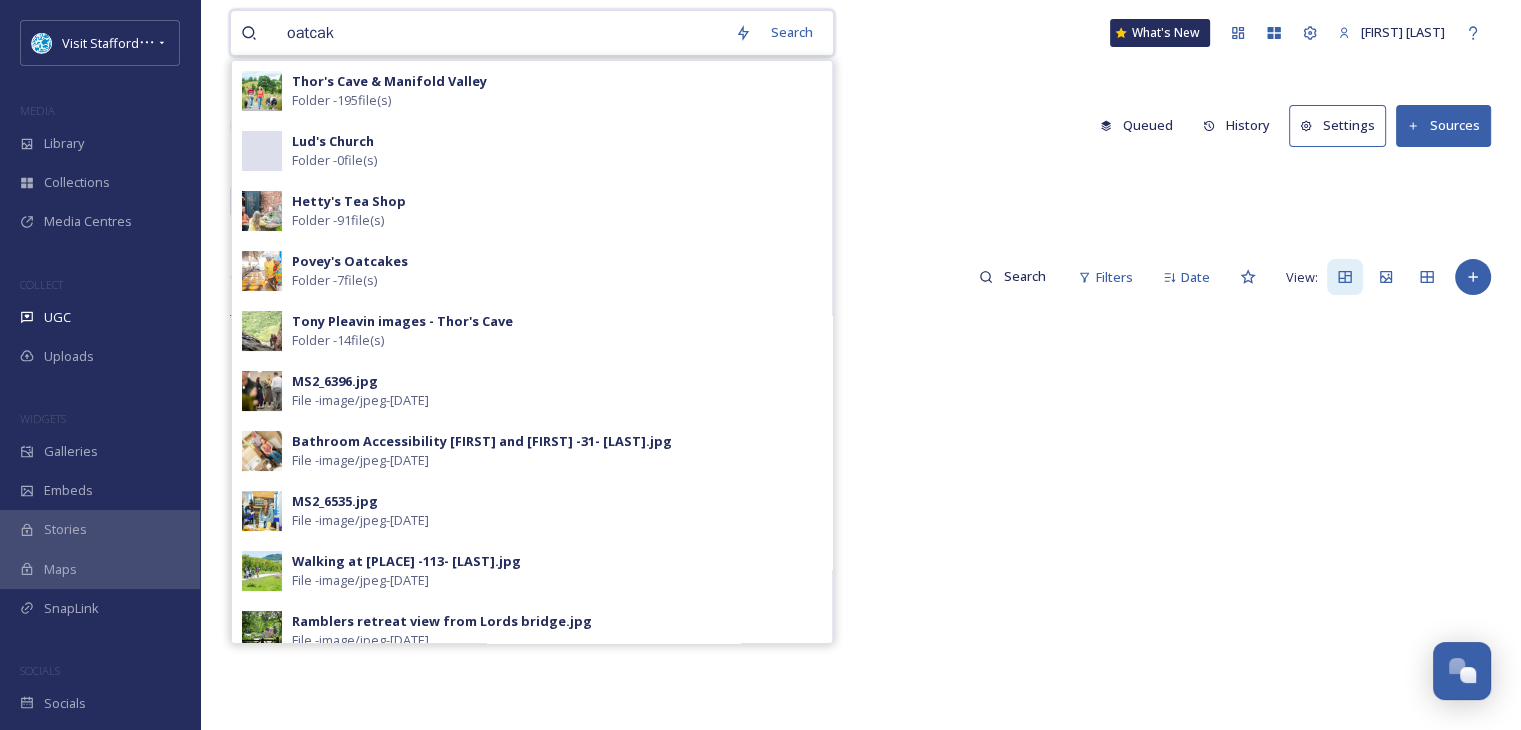 type on "oatcake" 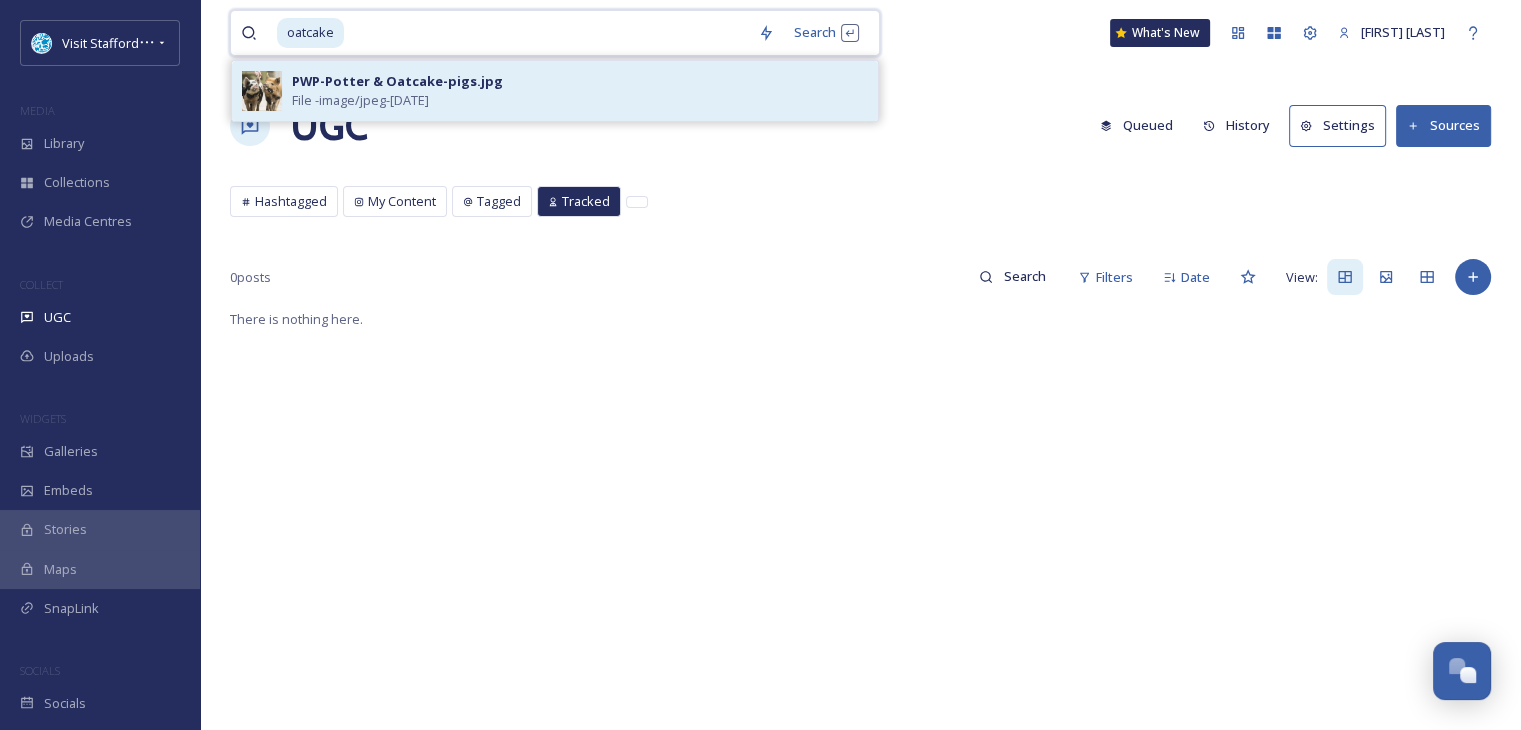 type 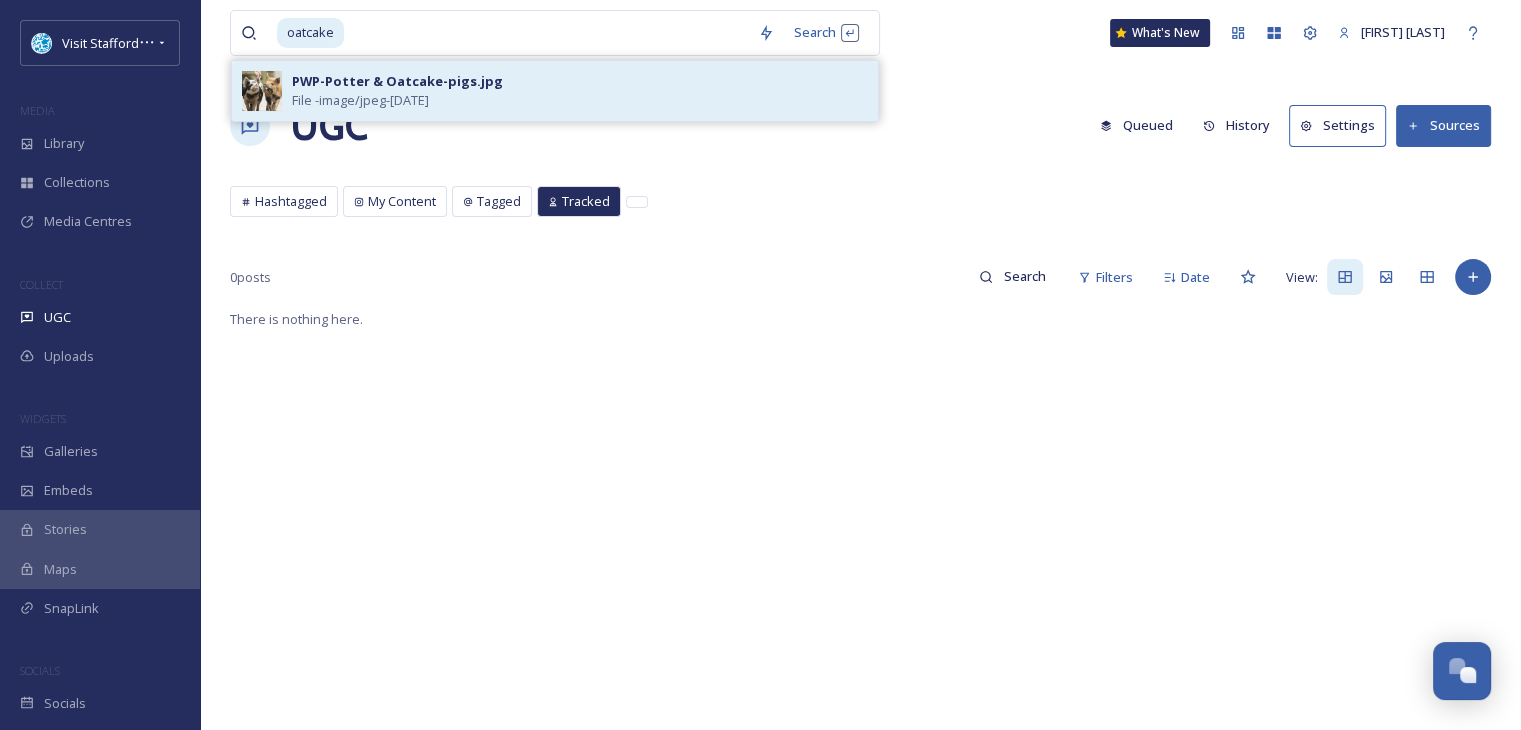 click on "PWP-Potter & Oatcake-pigs.jpg" at bounding box center [397, 81] 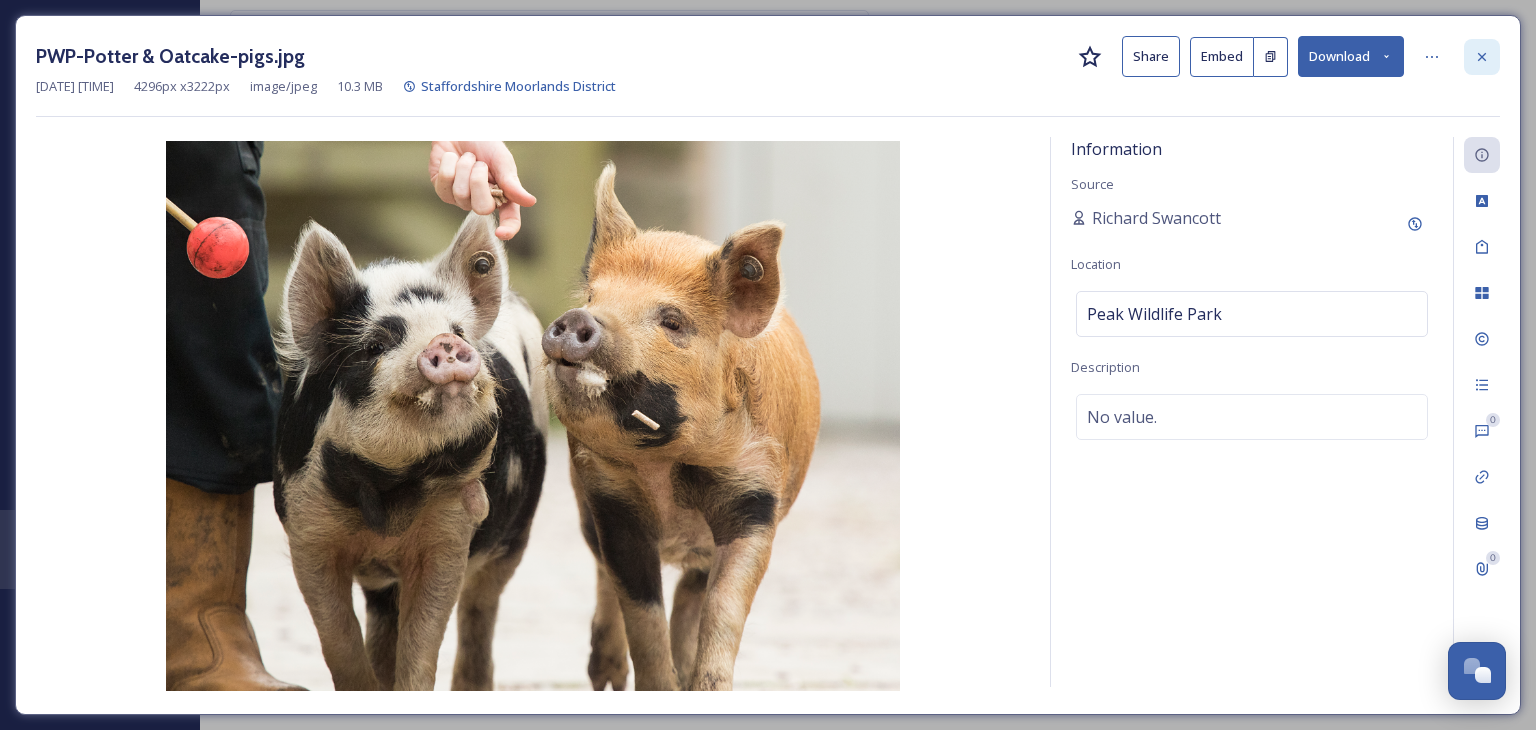 click at bounding box center [1482, 57] 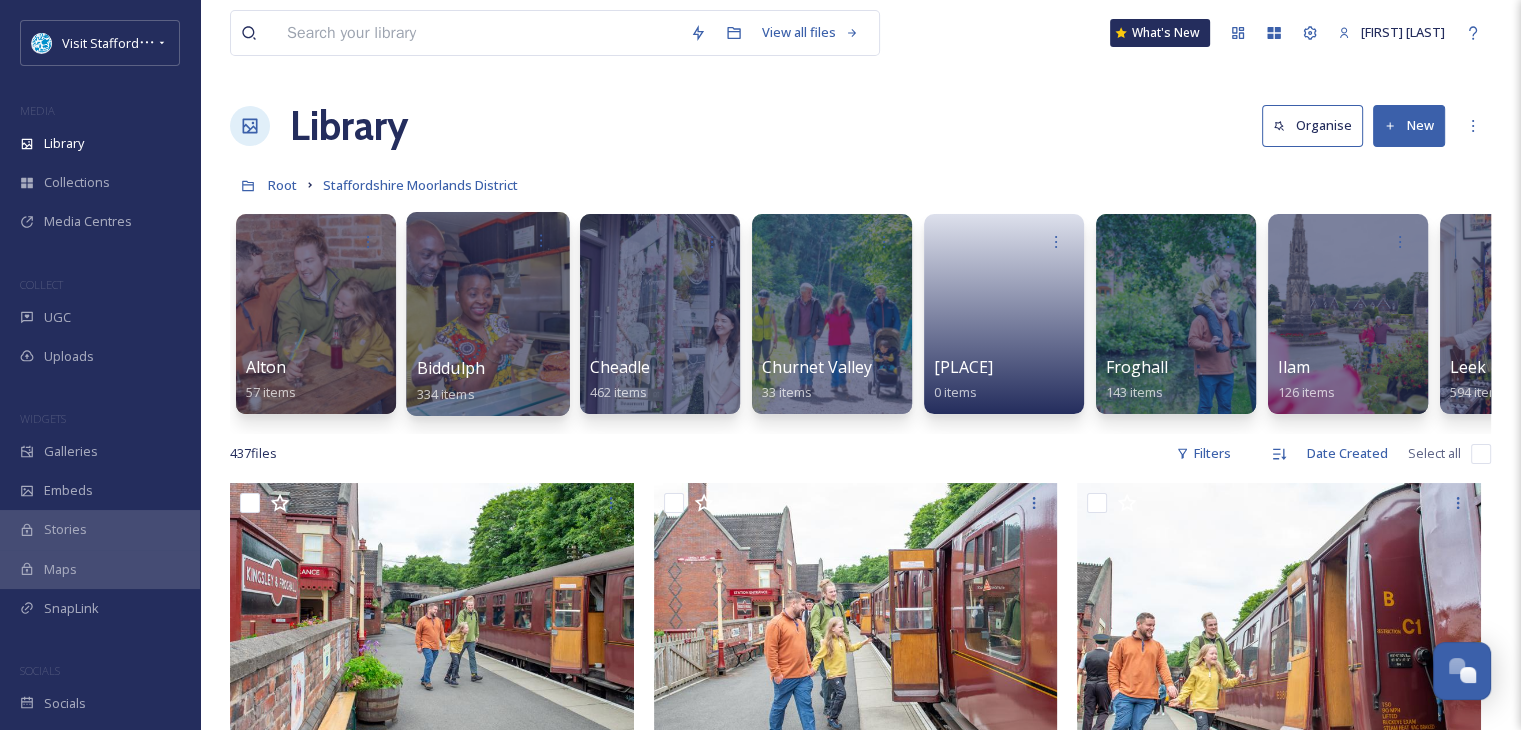 click at bounding box center [487, 314] 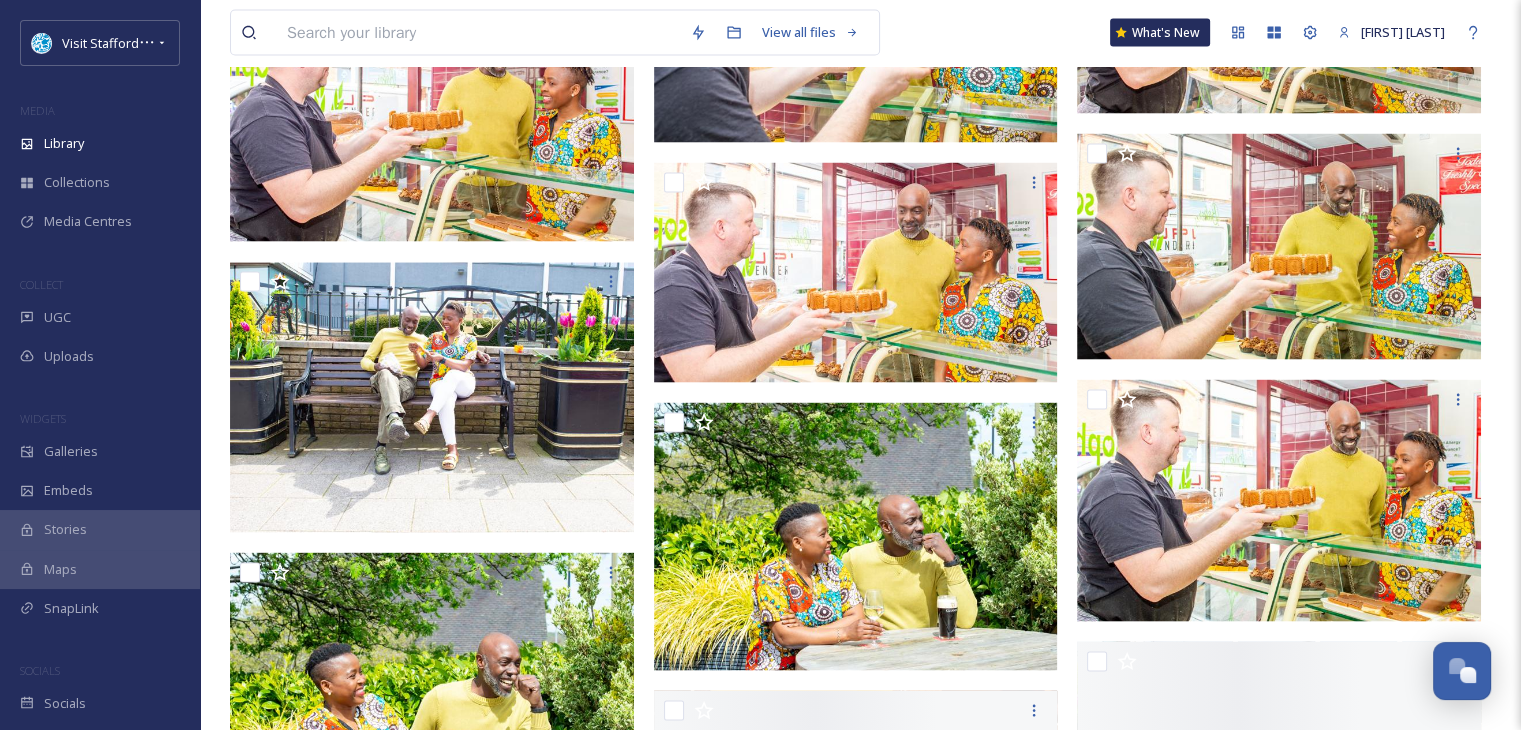 scroll, scrollTop: 4200, scrollLeft: 0, axis: vertical 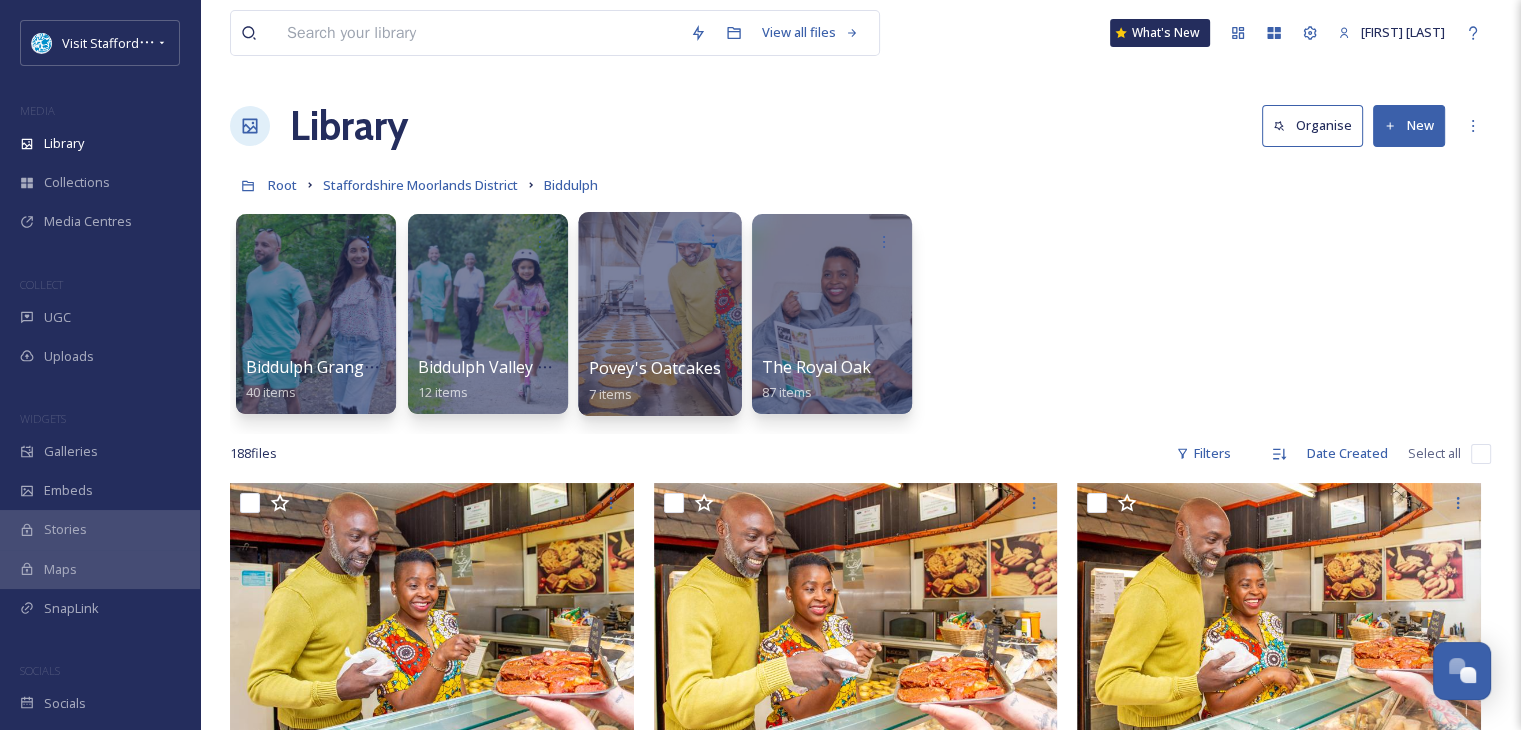 click at bounding box center [659, 314] 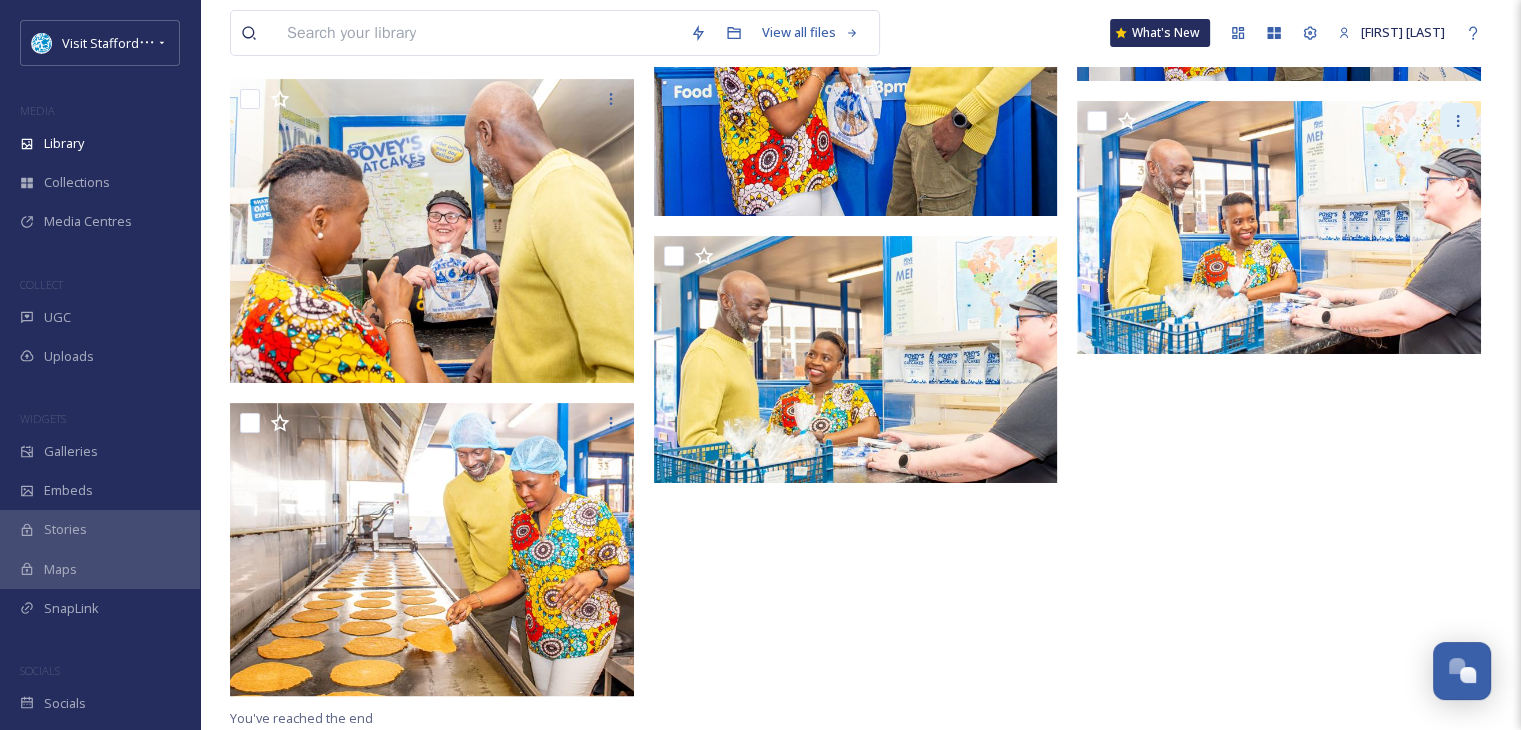 scroll, scrollTop: 0, scrollLeft: 0, axis: both 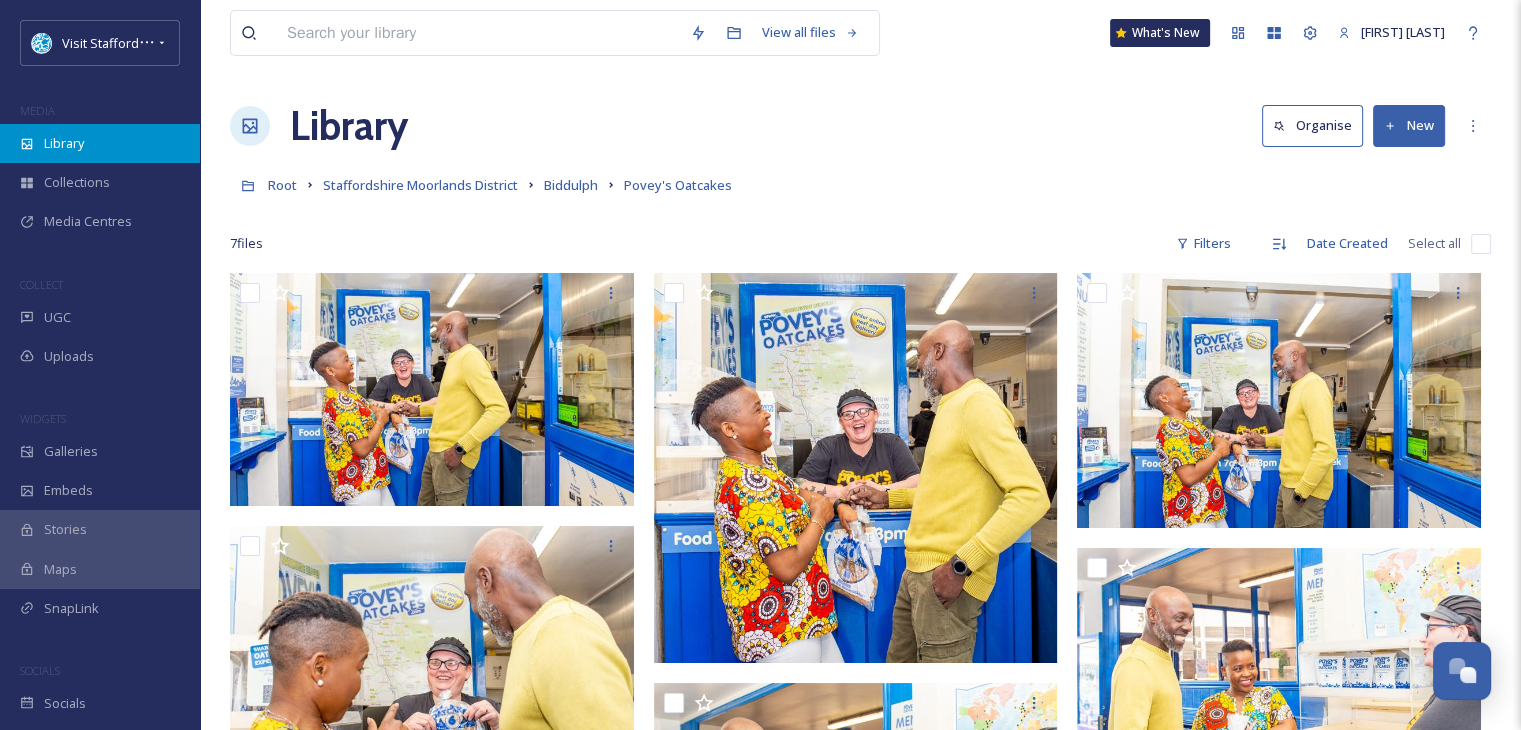 click on "Library" at bounding box center [100, 143] 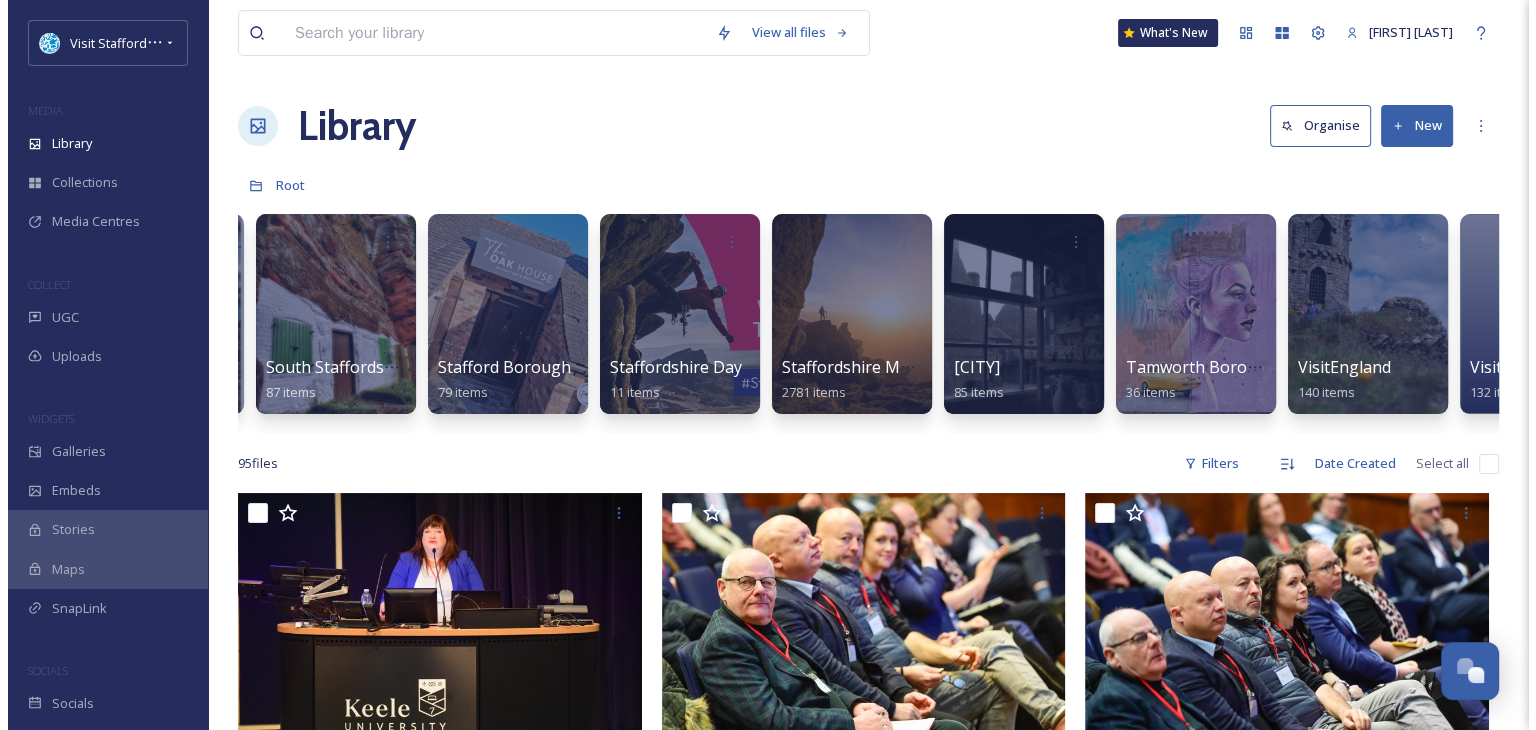 scroll, scrollTop: 0, scrollLeft: 960, axis: horizontal 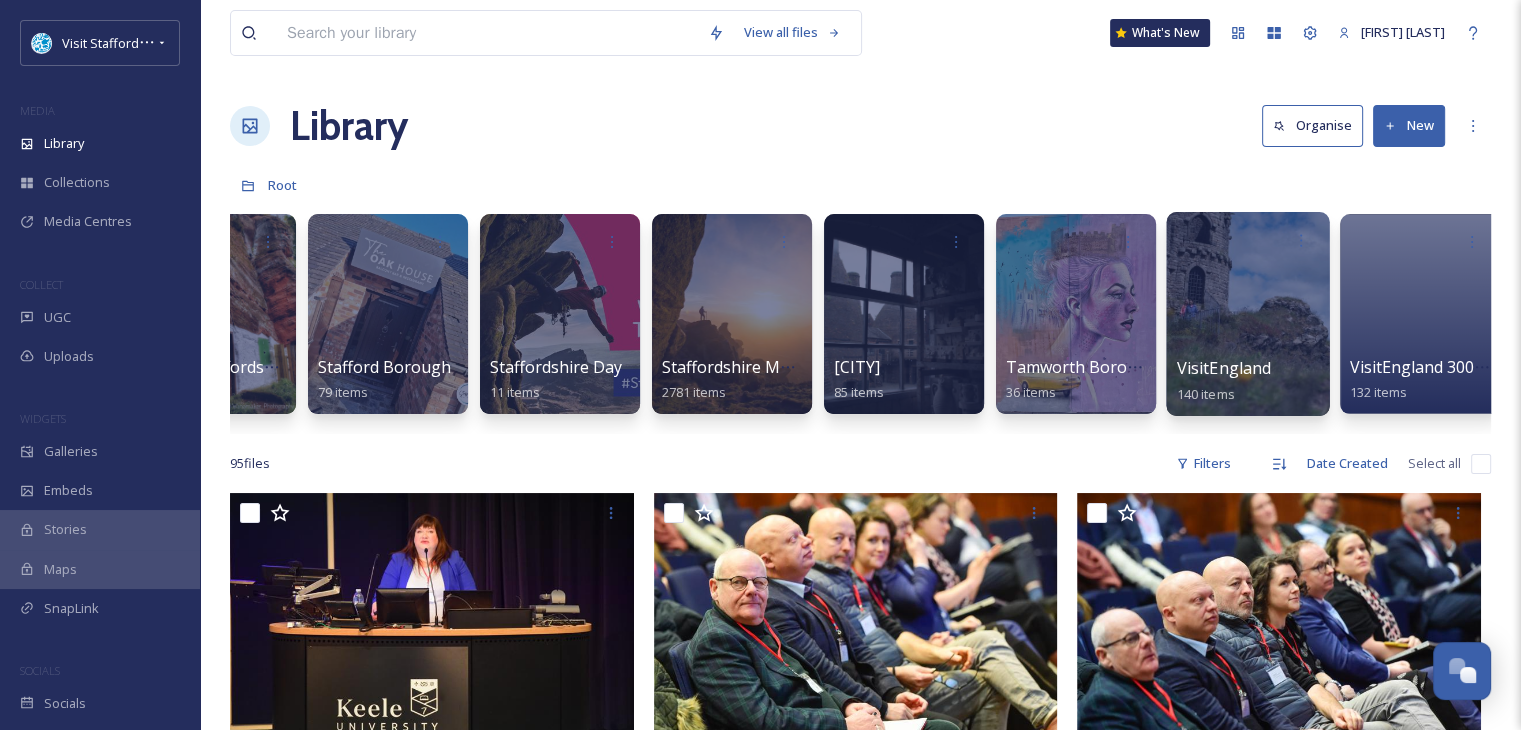 click at bounding box center [1247, 314] 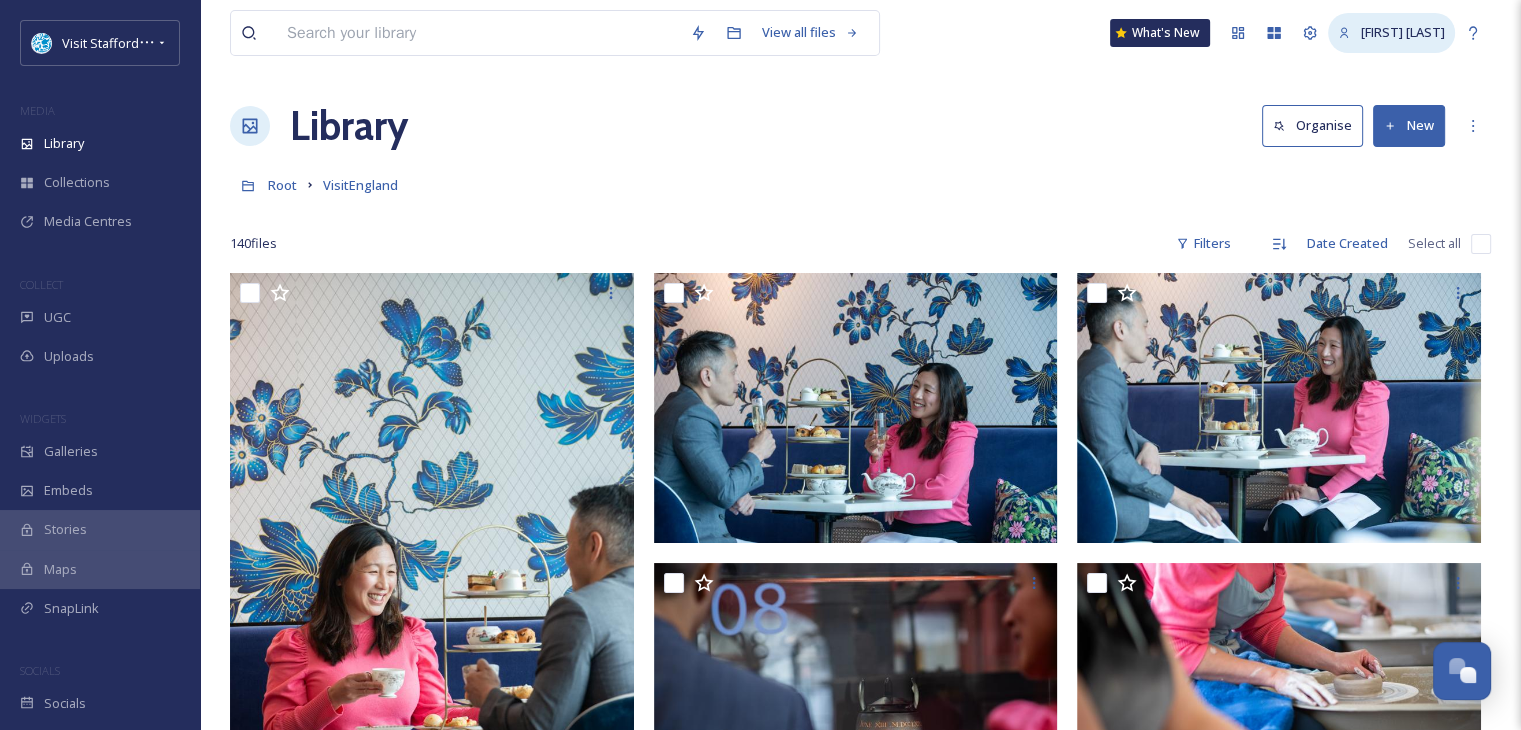 click on "[FIRST] [LAST]" at bounding box center (1403, 32) 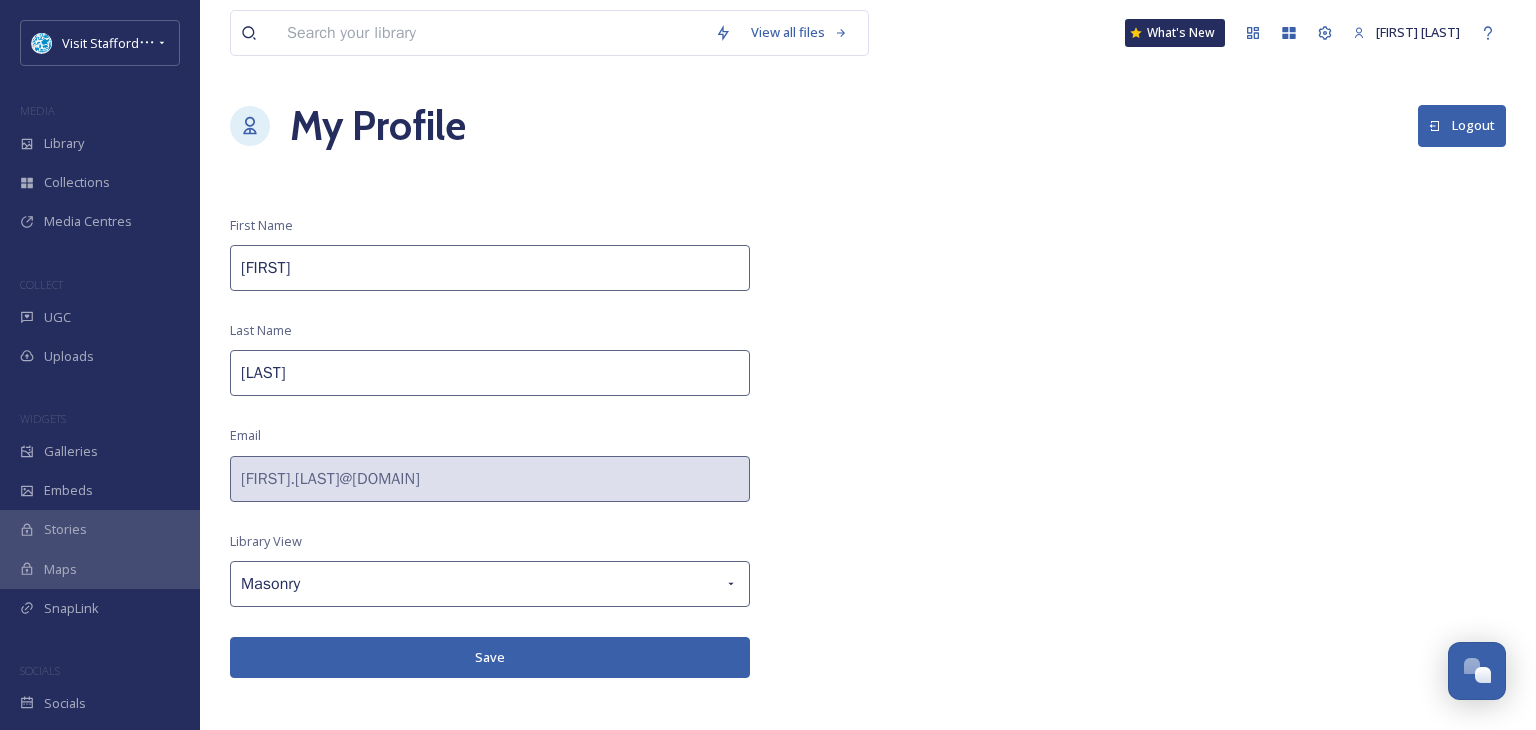 click on "Logout" at bounding box center (1462, 125) 